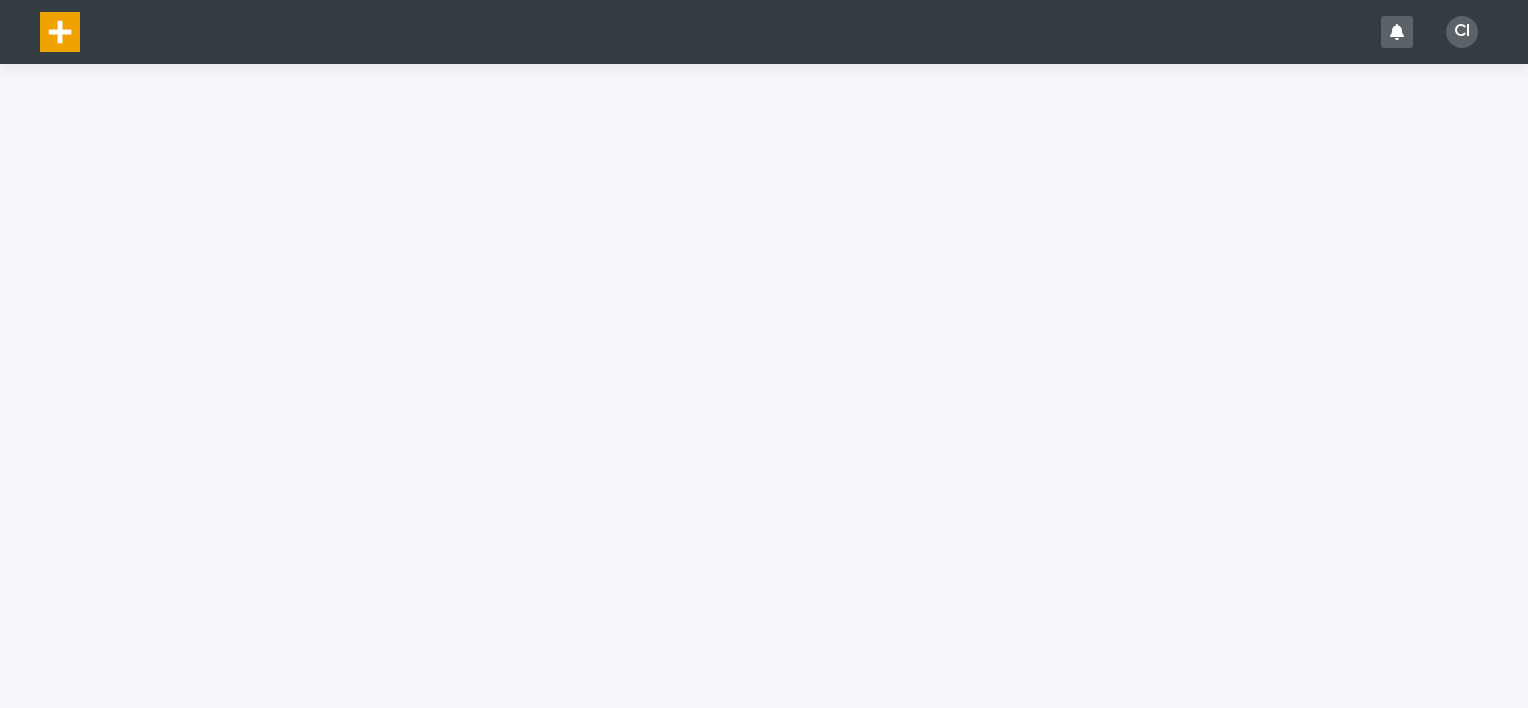 scroll, scrollTop: 0, scrollLeft: 0, axis: both 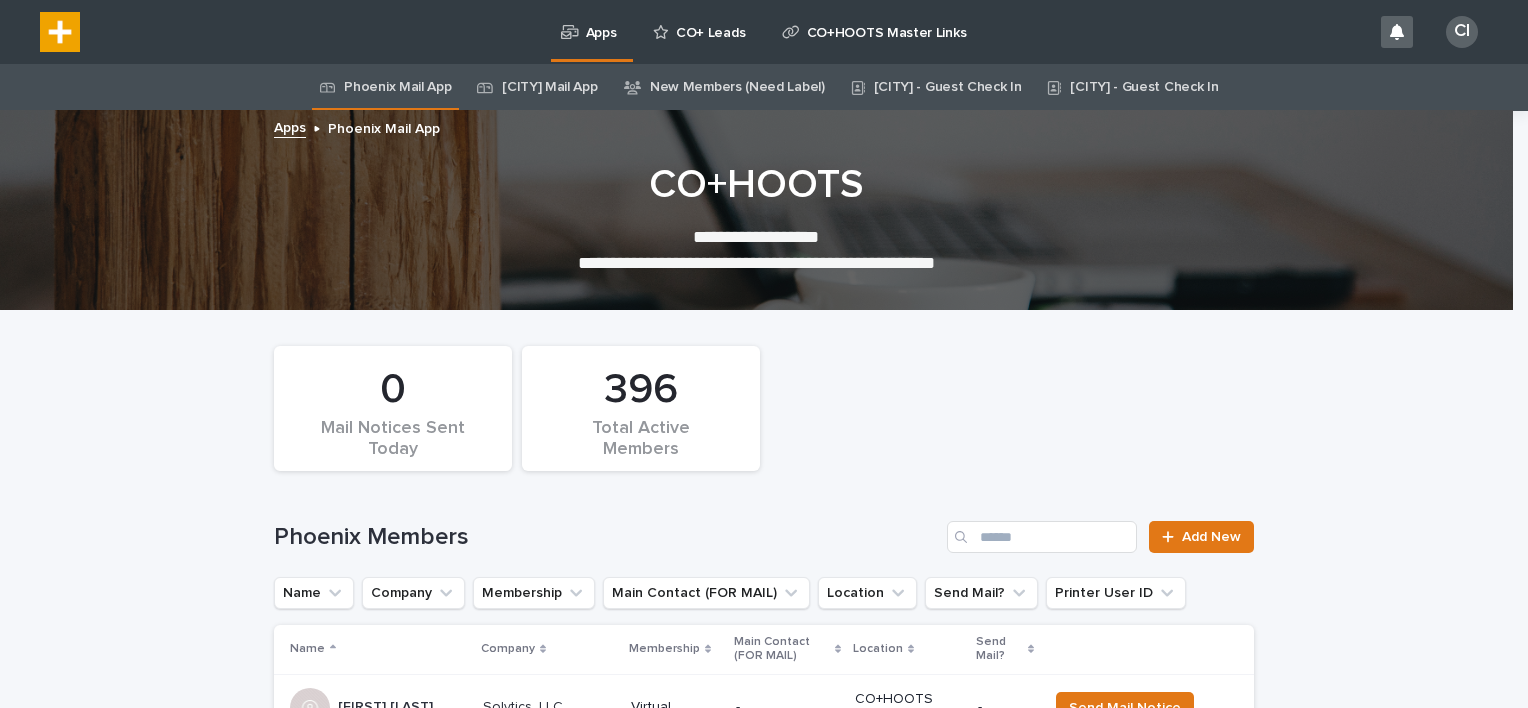 click on "CO+ Leads" at bounding box center [710, 21] 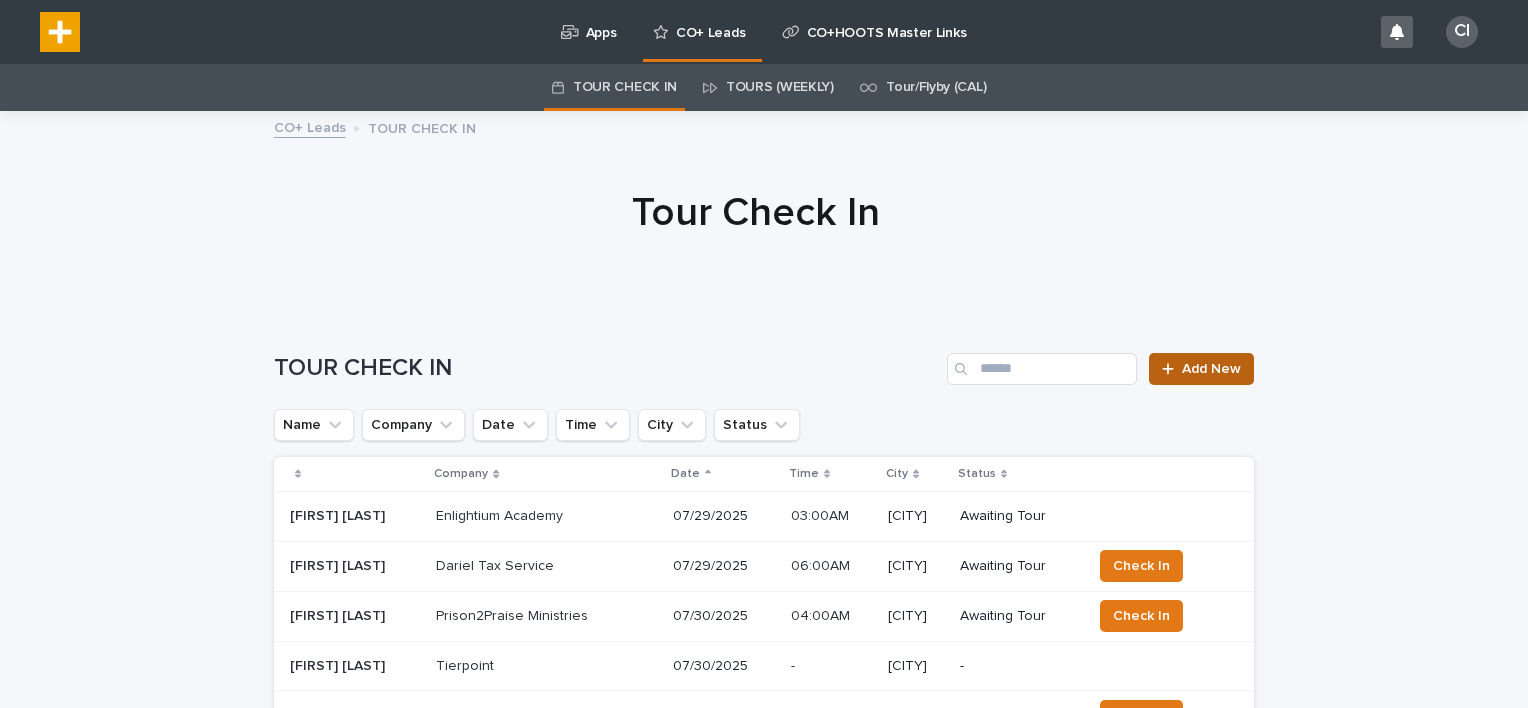 click on "Add New" at bounding box center [1211, 369] 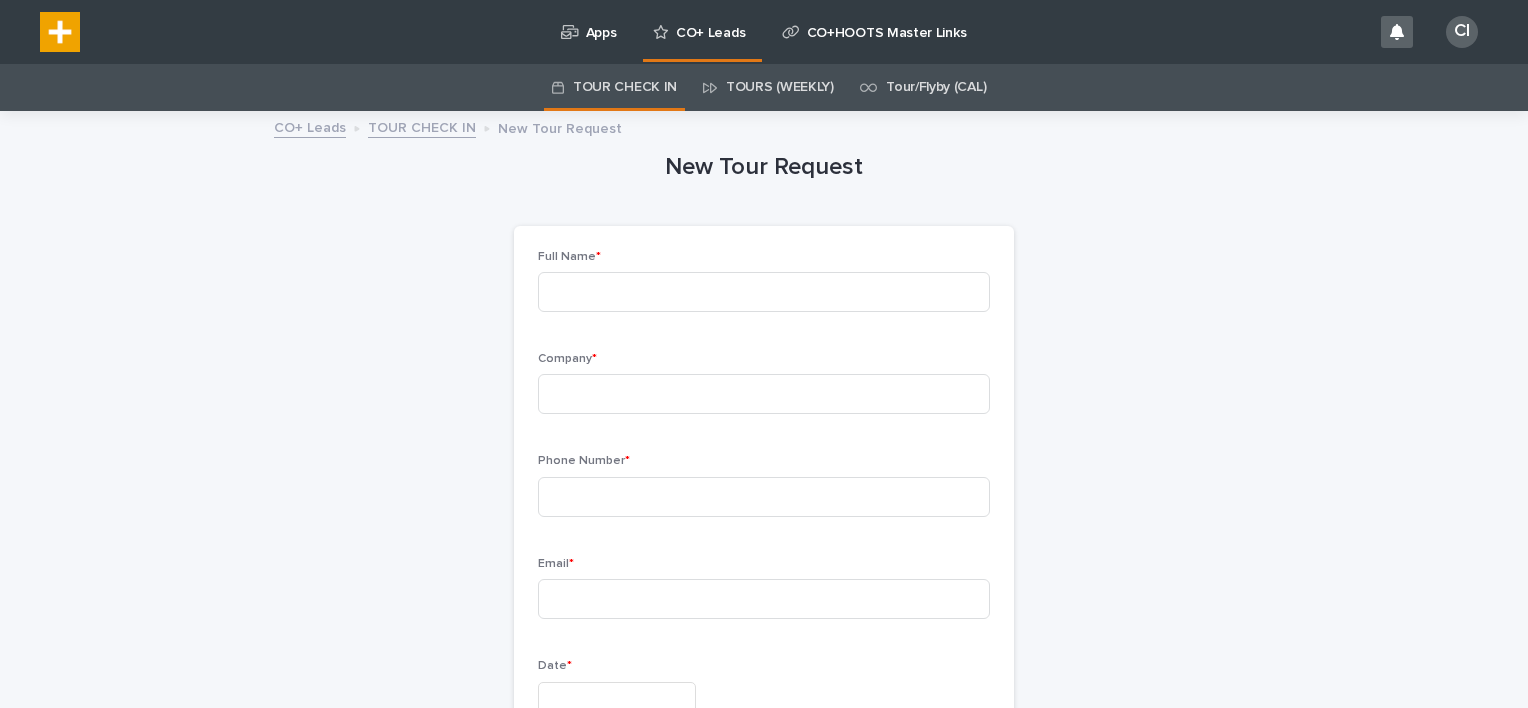 scroll, scrollTop: 64, scrollLeft: 0, axis: vertical 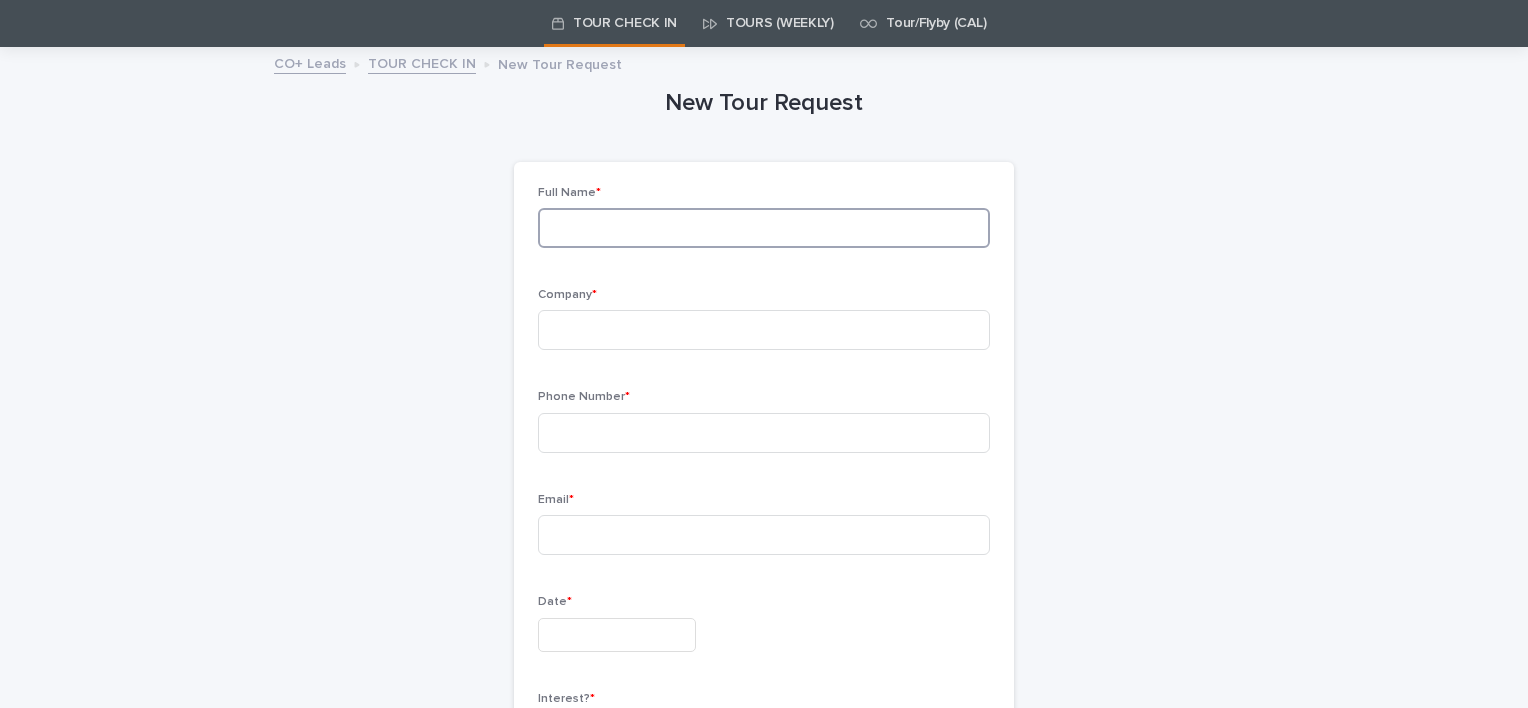 click at bounding box center [764, 228] 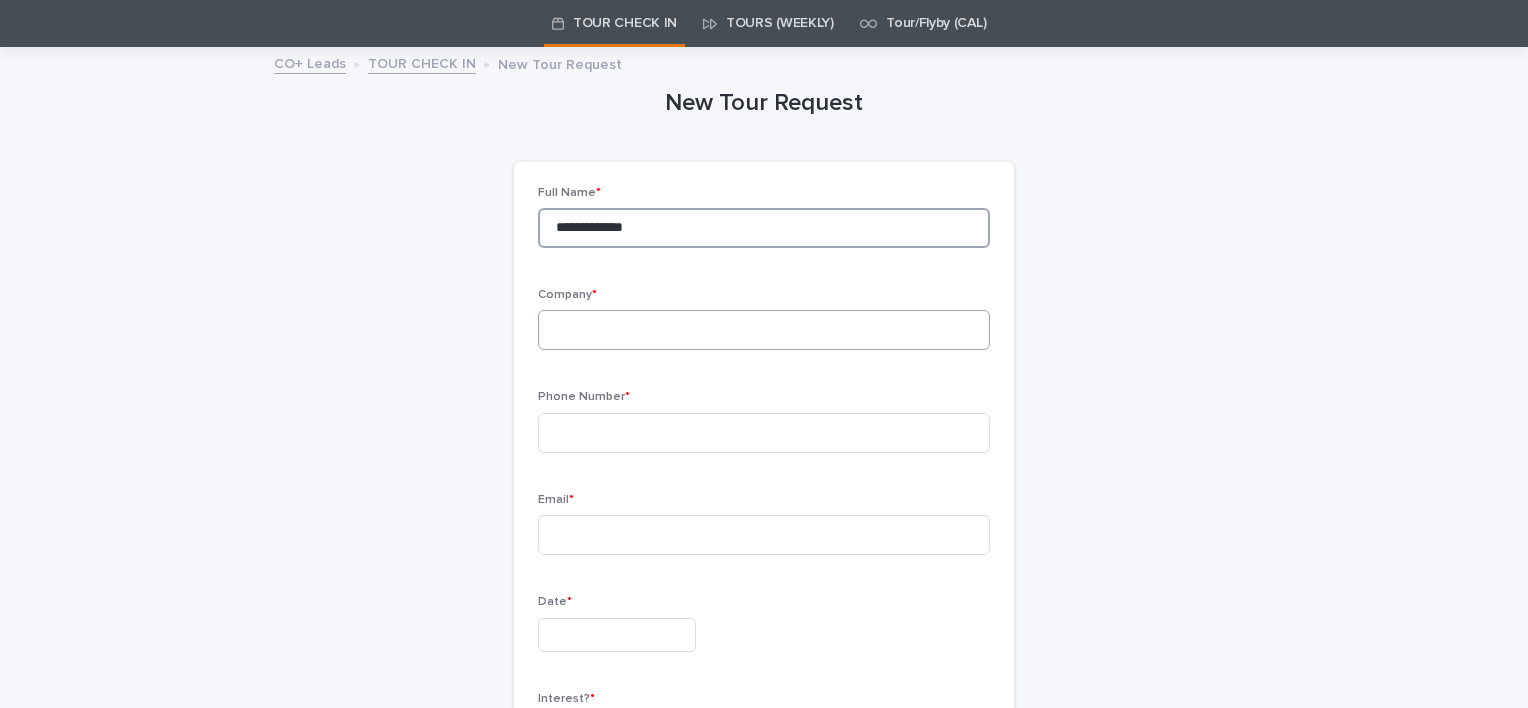 type on "**********" 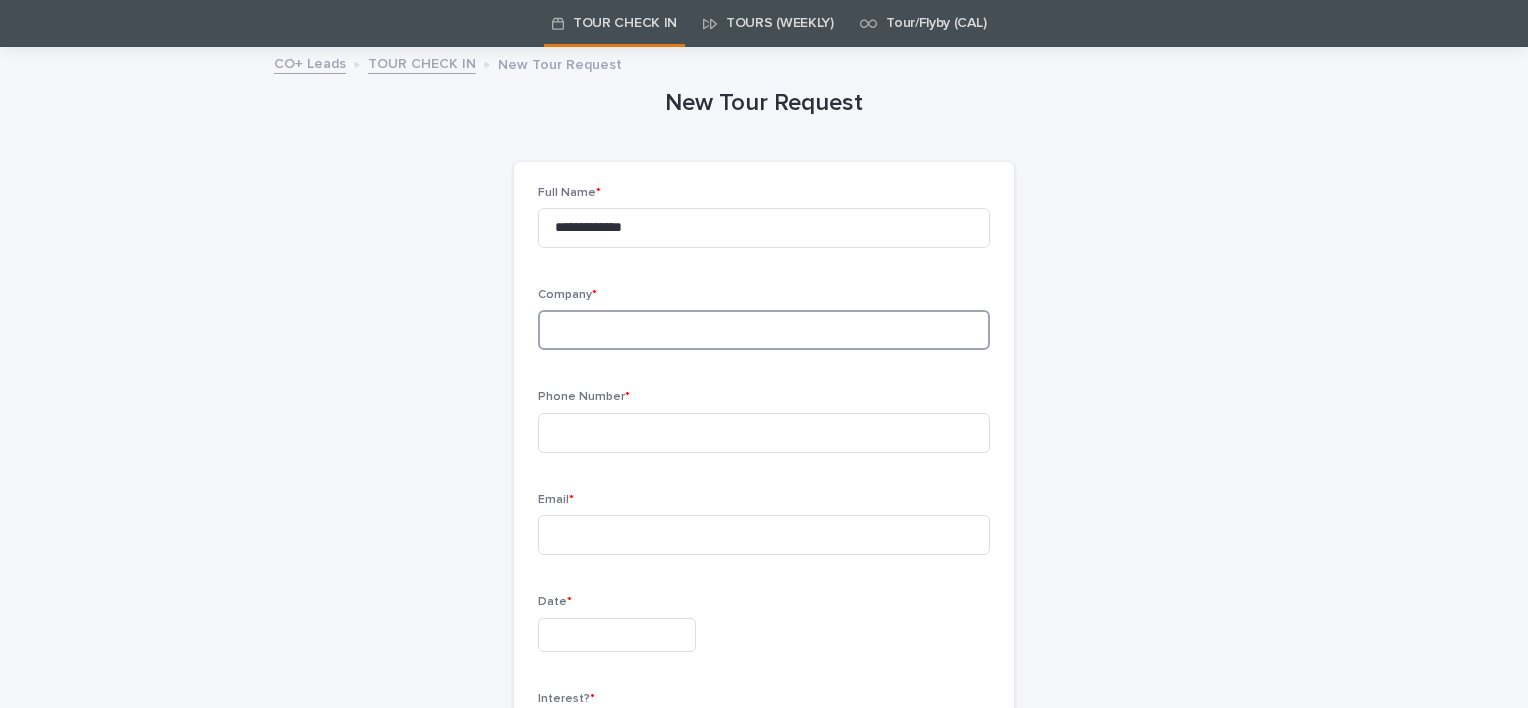 click at bounding box center [764, 330] 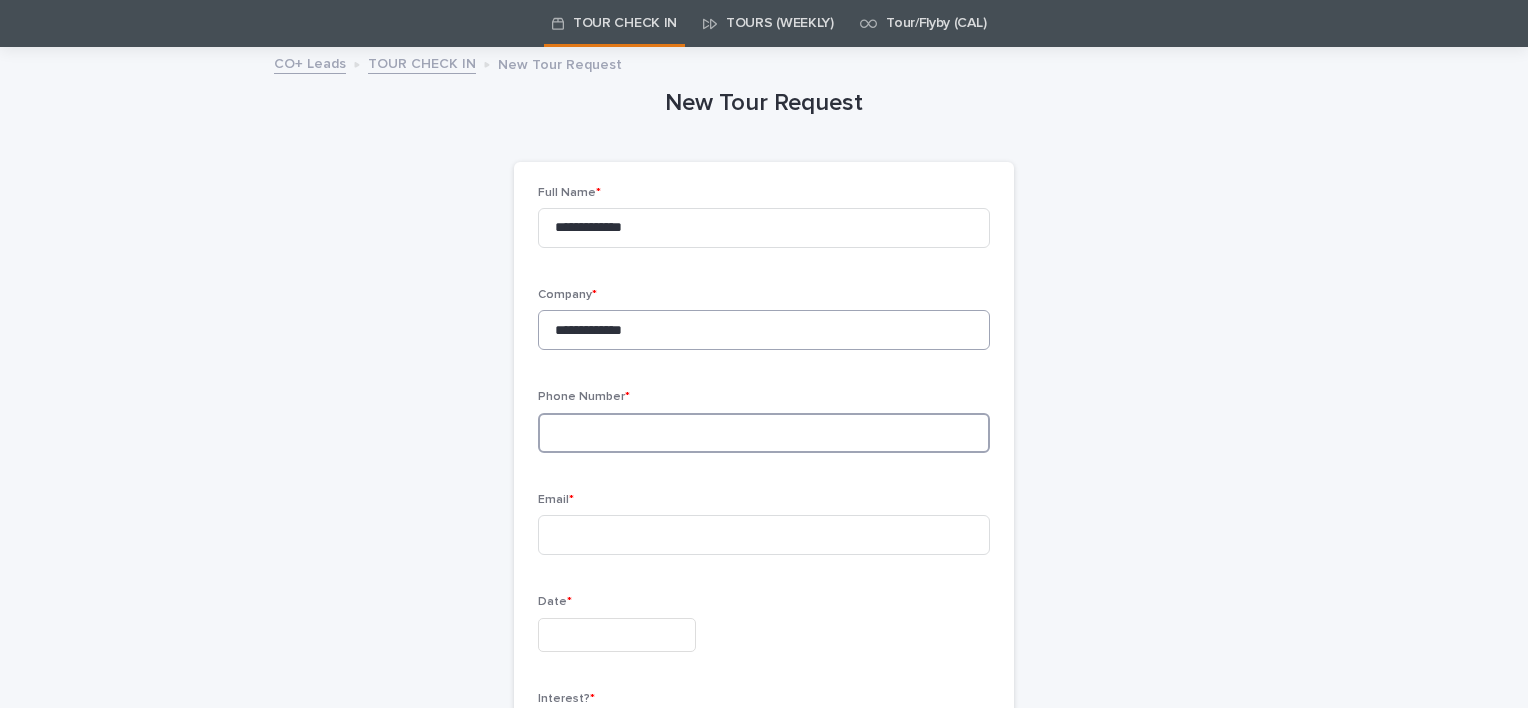 type on "**********" 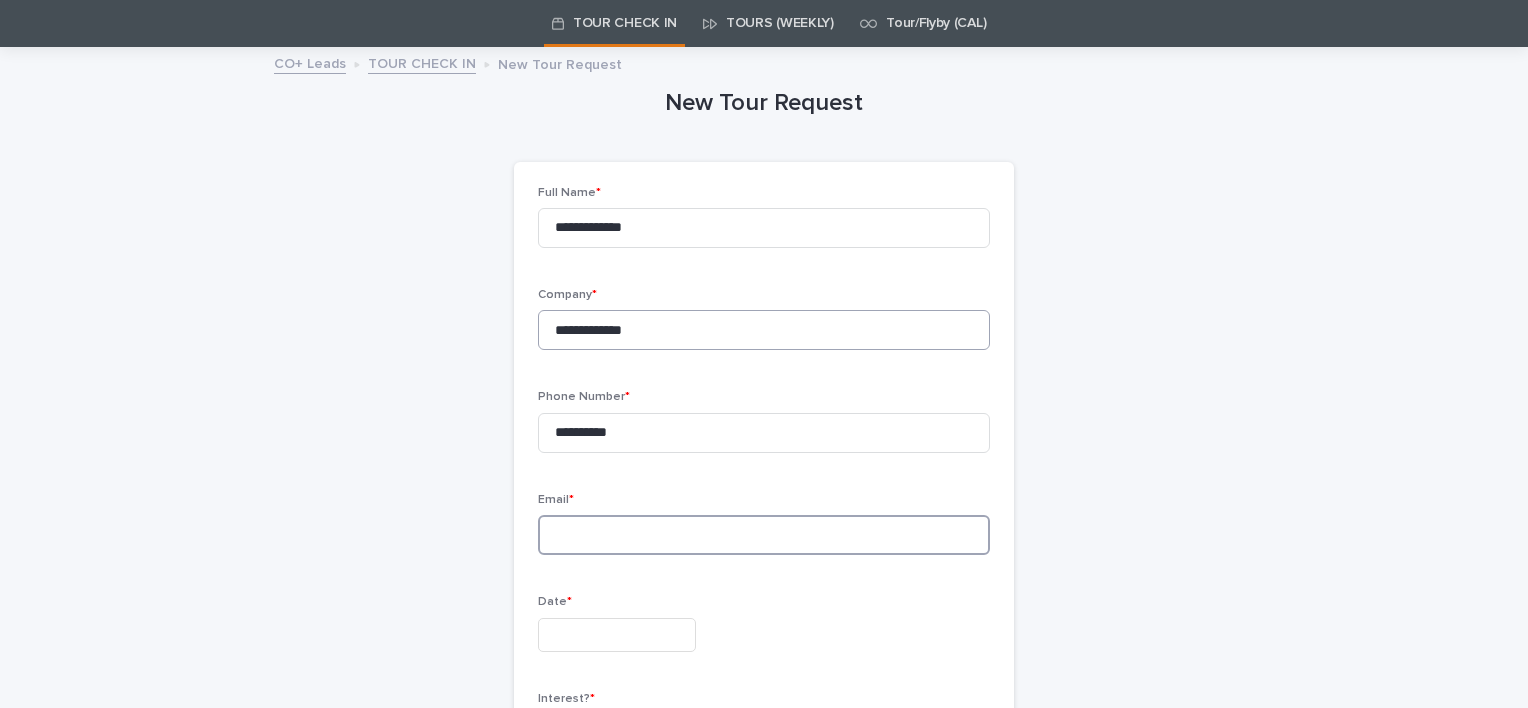 type on "**********" 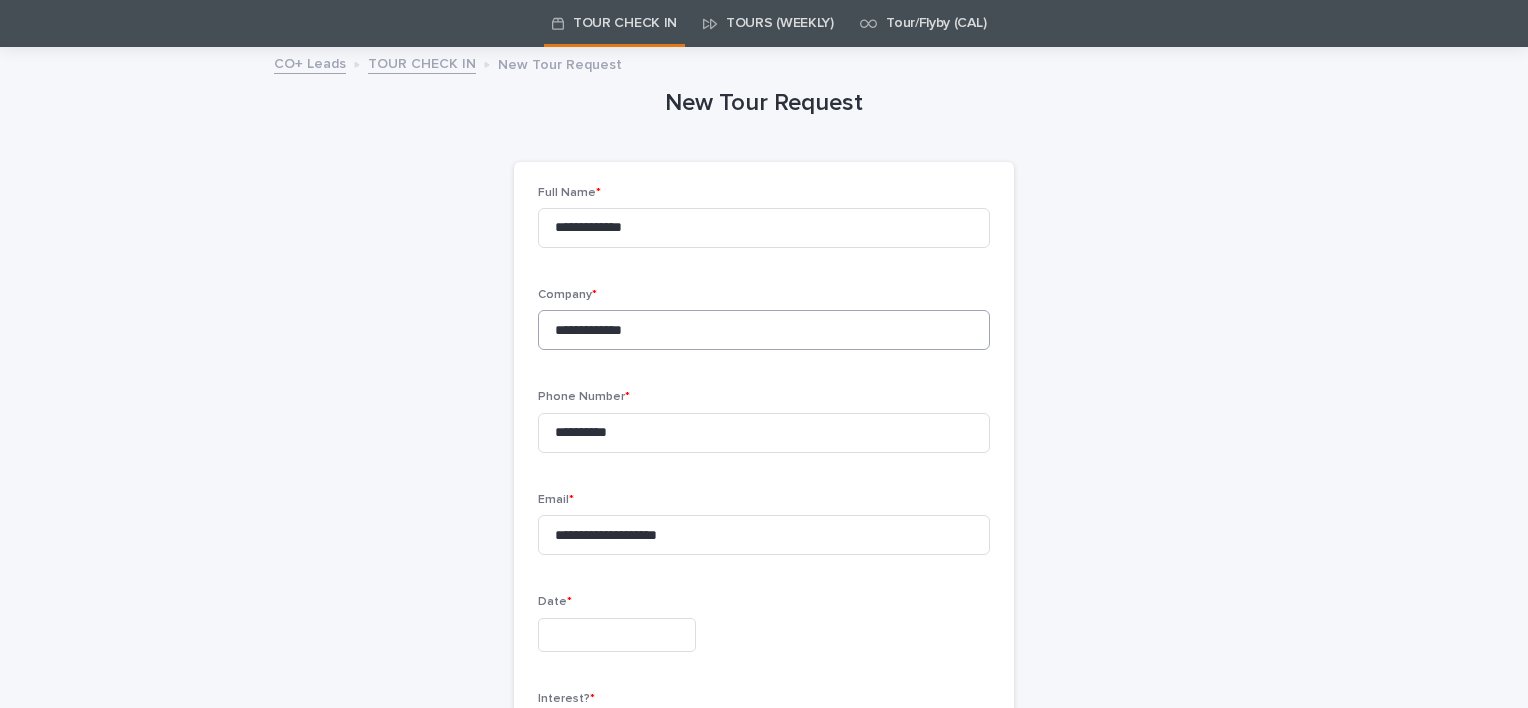 type on "**********" 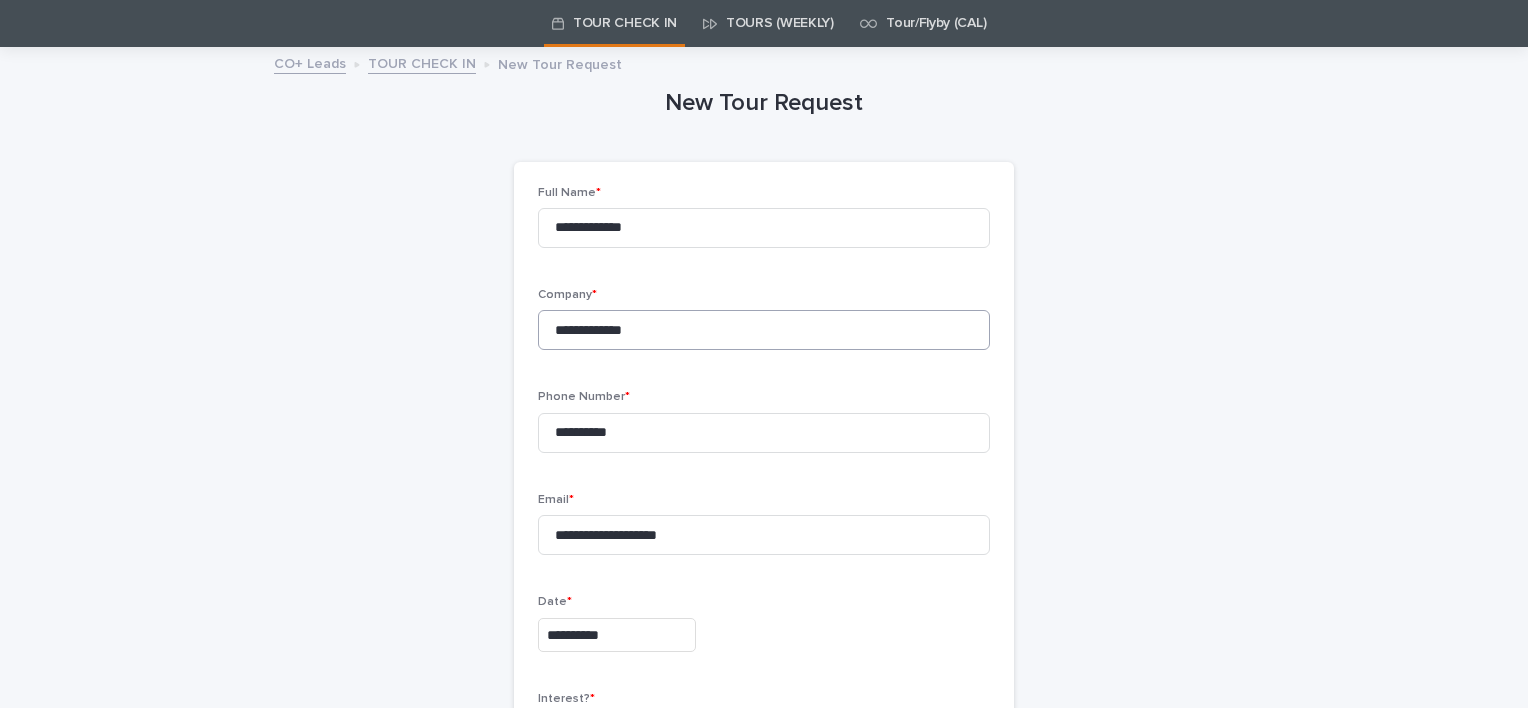 type on "**********" 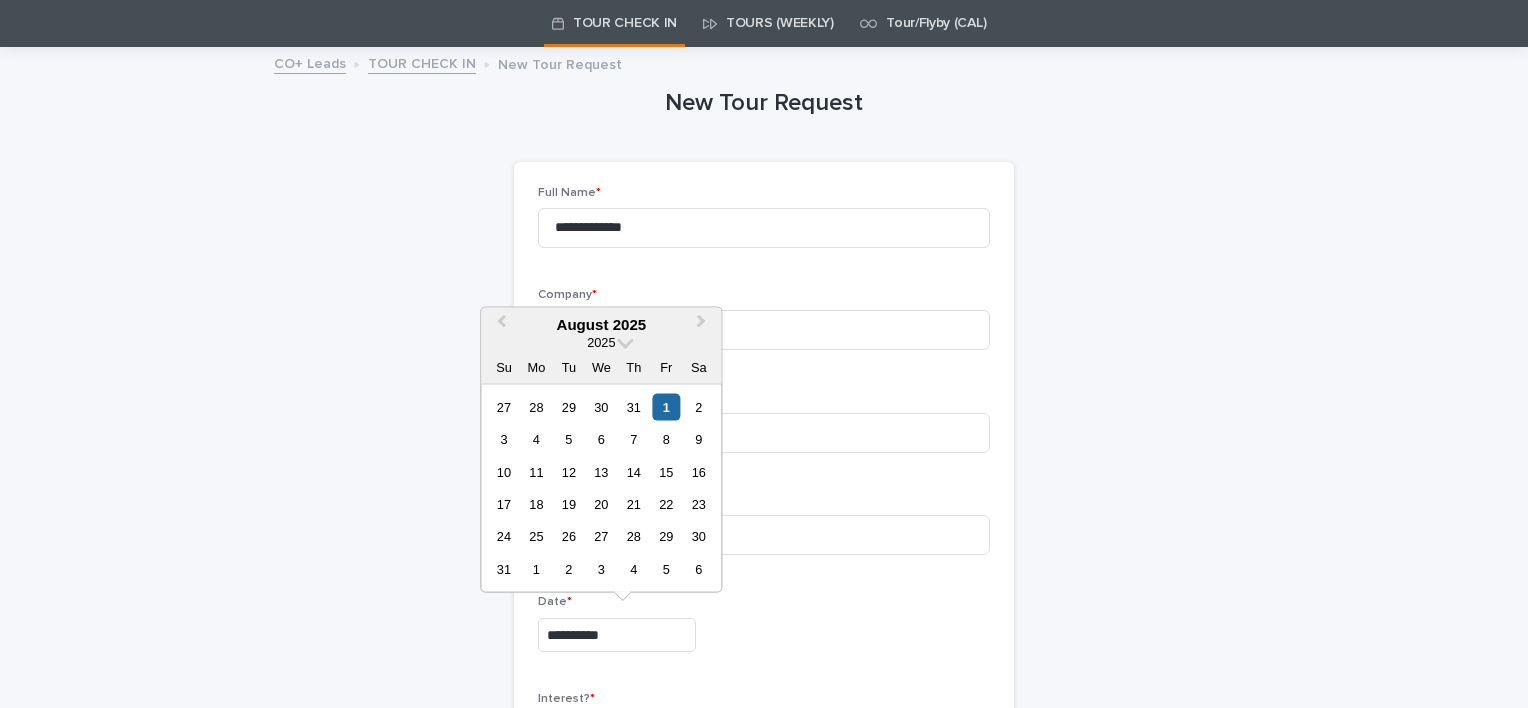 click on "Phone Number *" at bounding box center [764, 397] 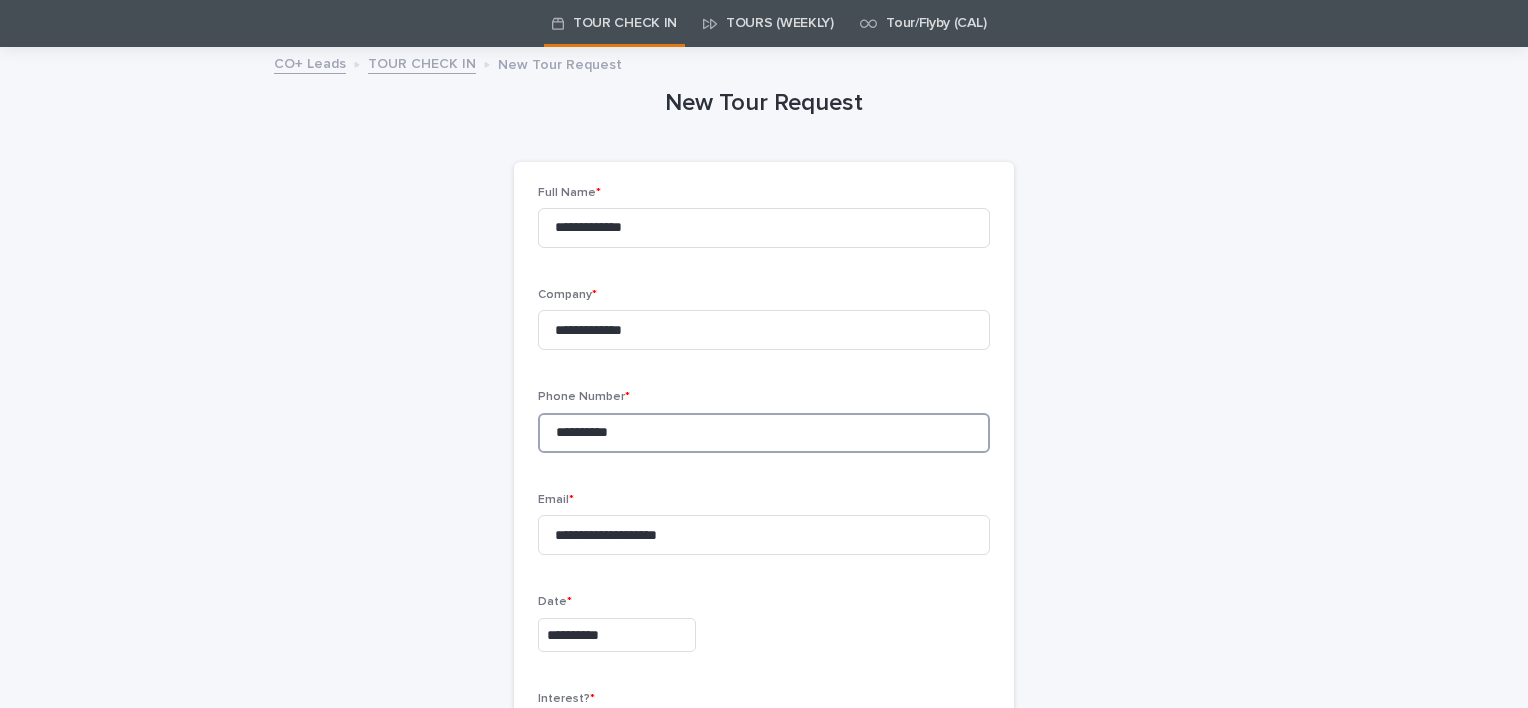drag, startPoint x: 664, startPoint y: 429, endPoint x: 441, endPoint y: 392, distance: 226.04866 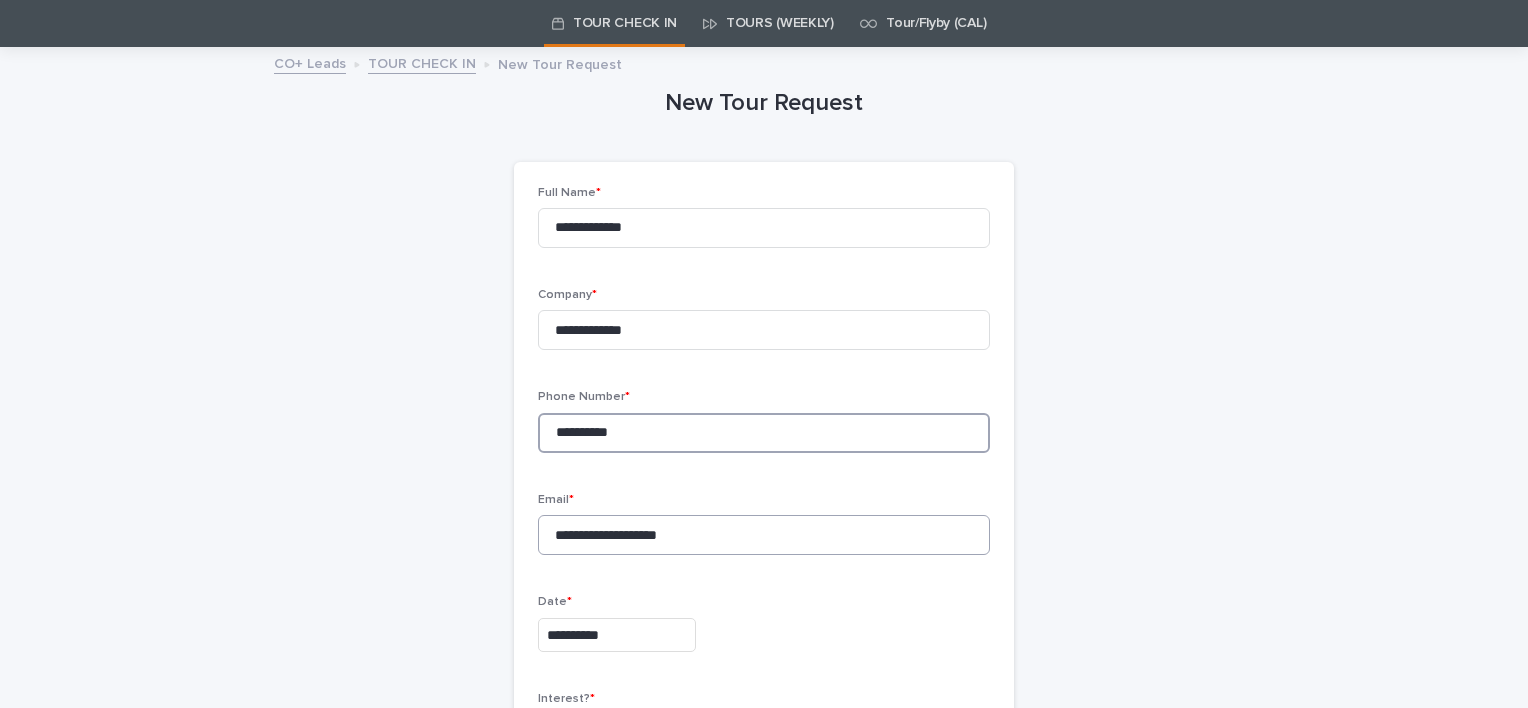 type on "**********" 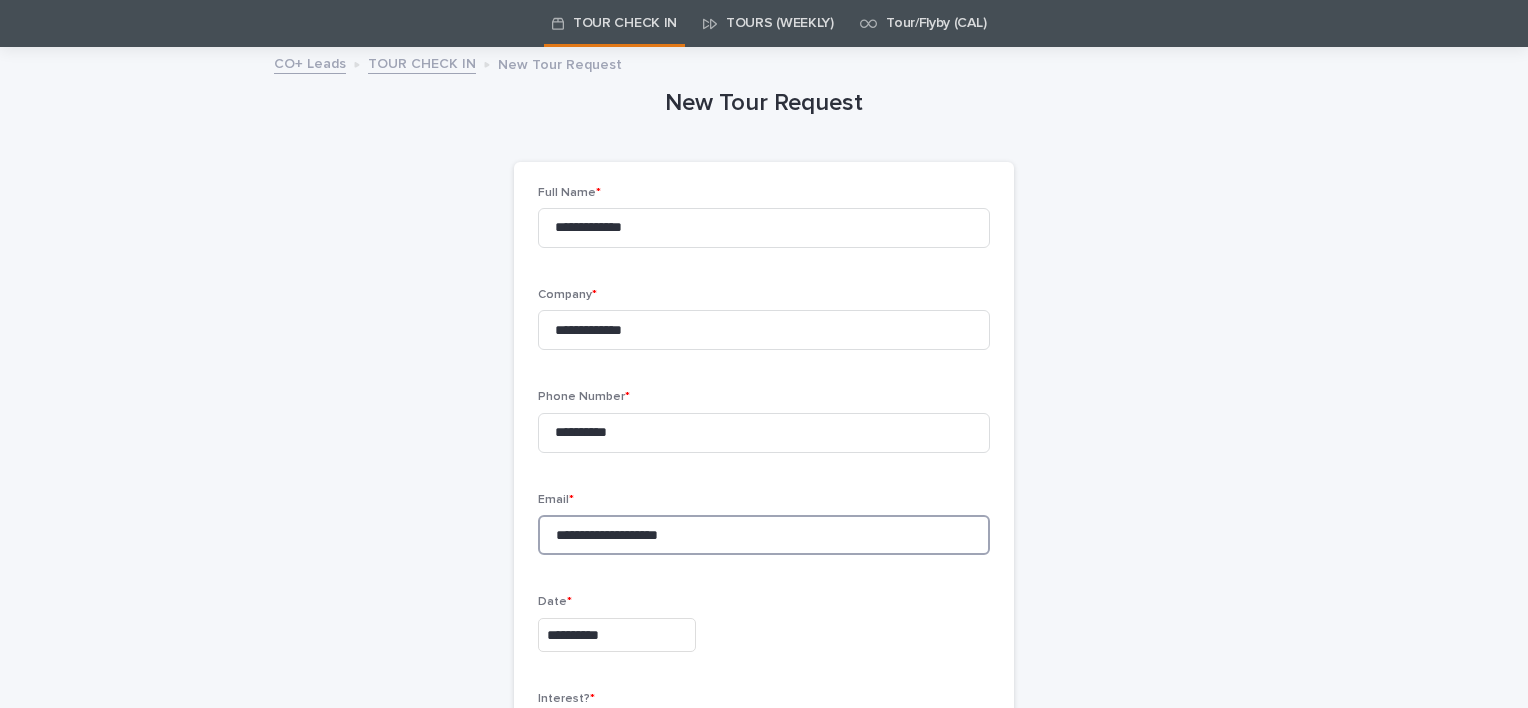 drag, startPoint x: 617, startPoint y: 537, endPoint x: 441, endPoint y: 536, distance: 176.00284 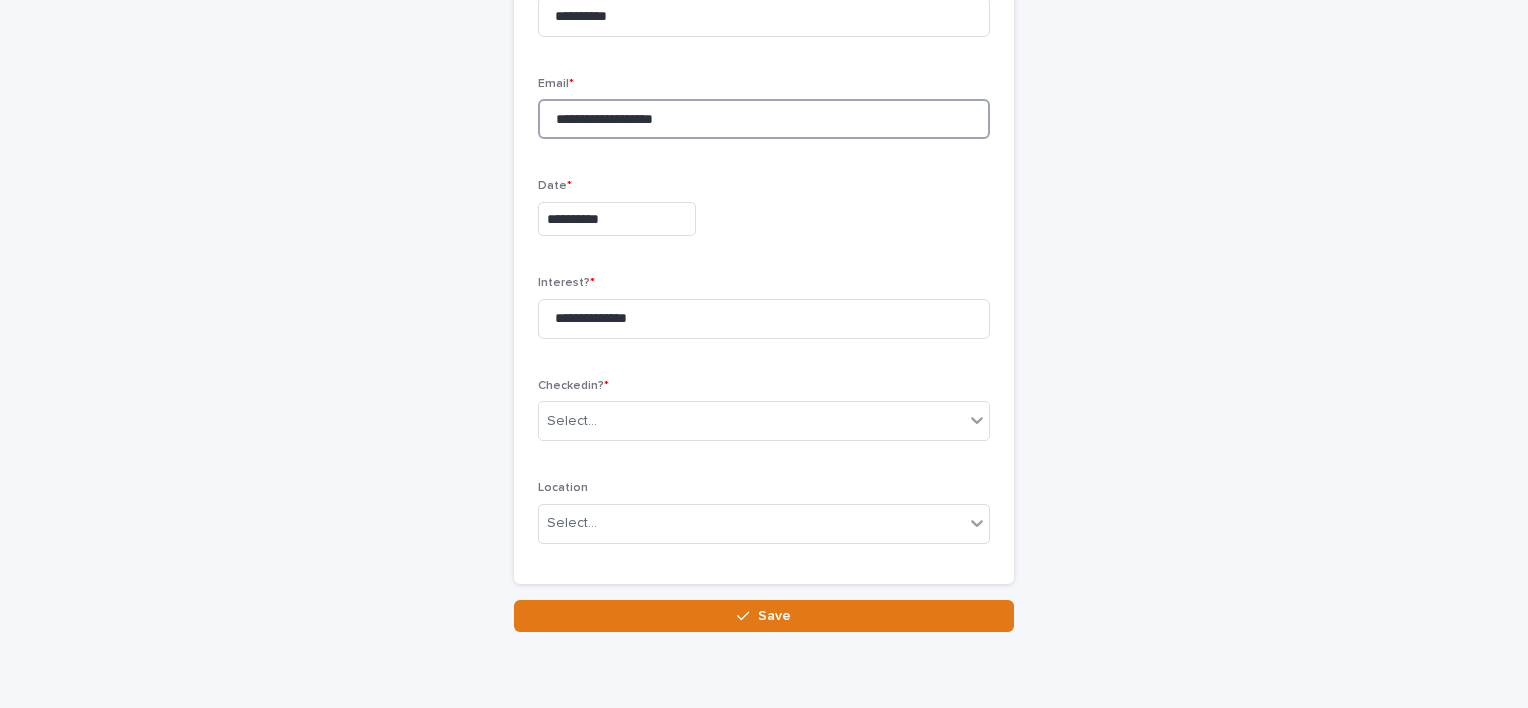 scroll, scrollTop: 479, scrollLeft: 0, axis: vertical 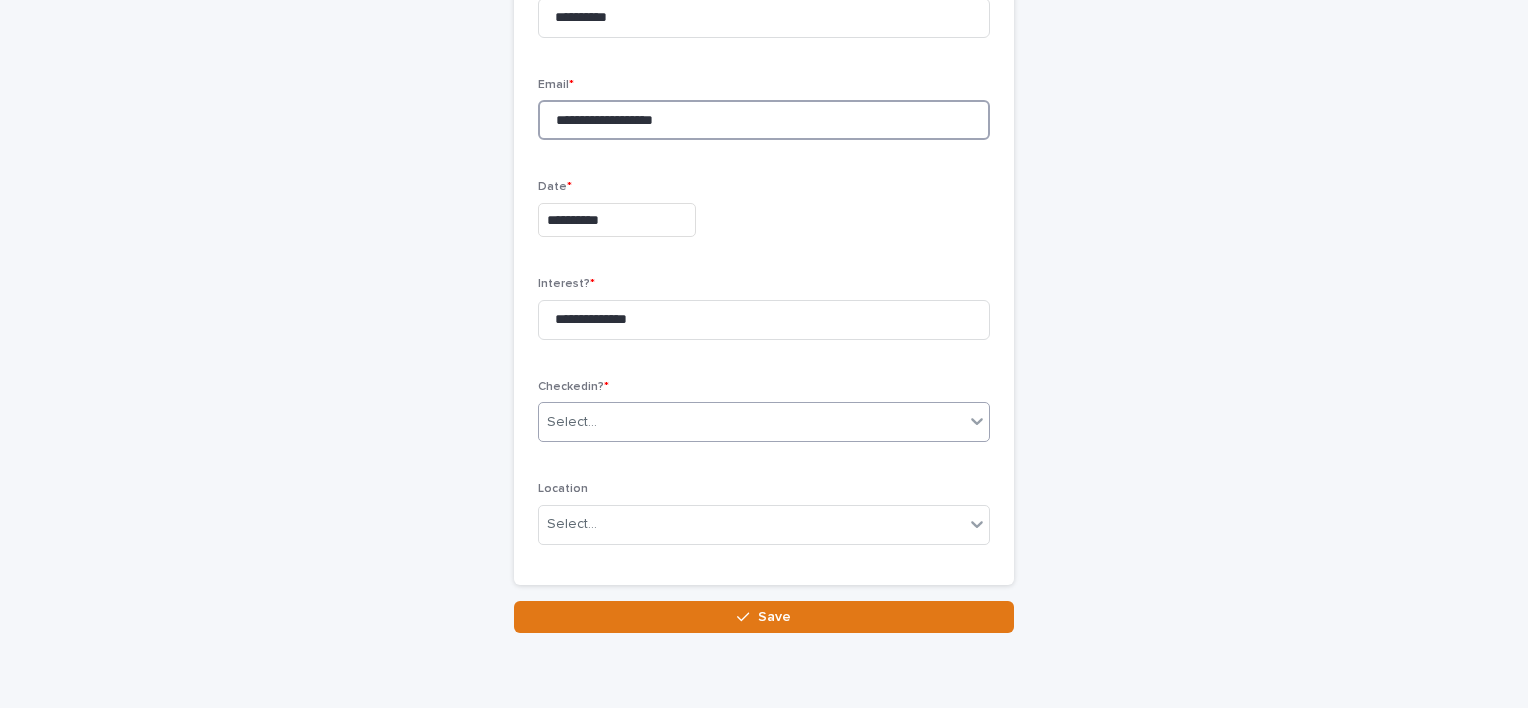 type on "**********" 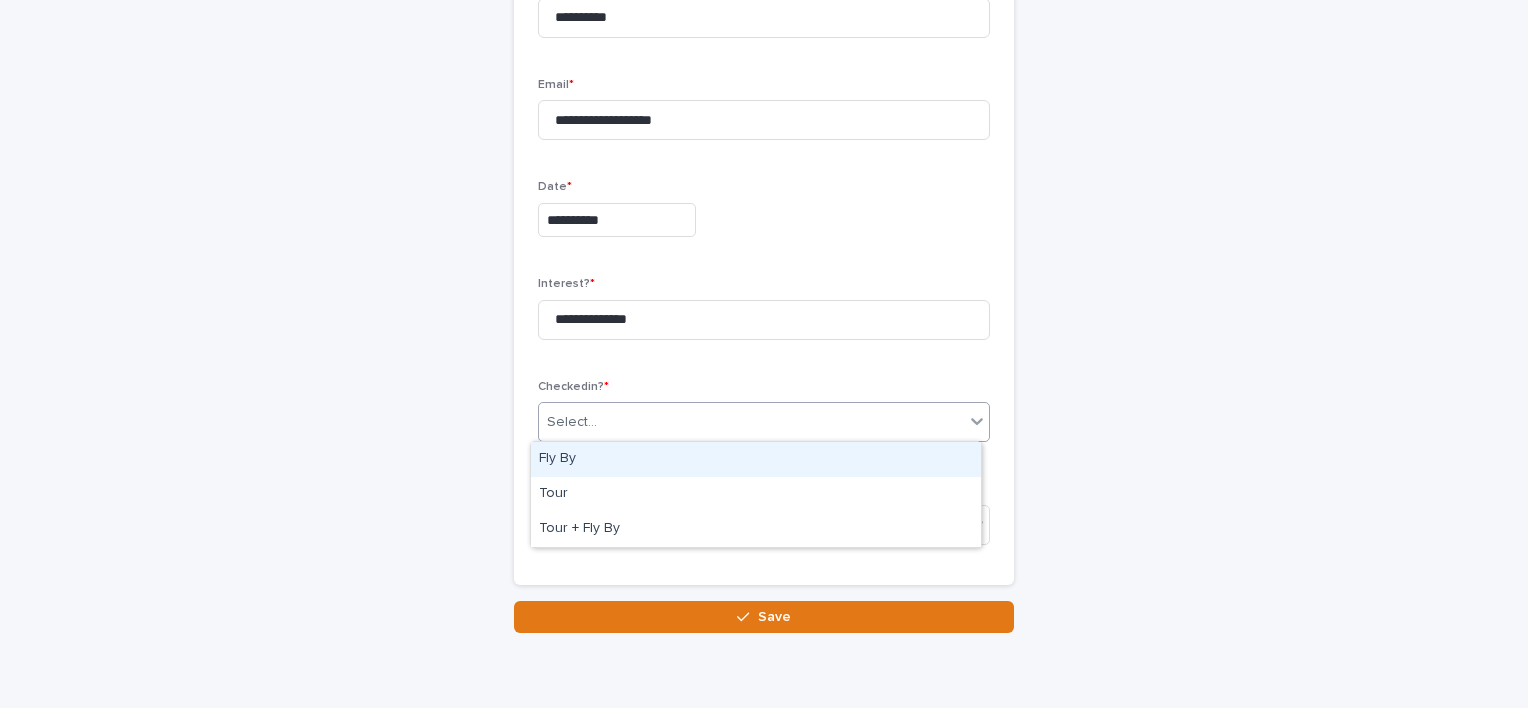 click on "Select..." at bounding box center [751, 422] 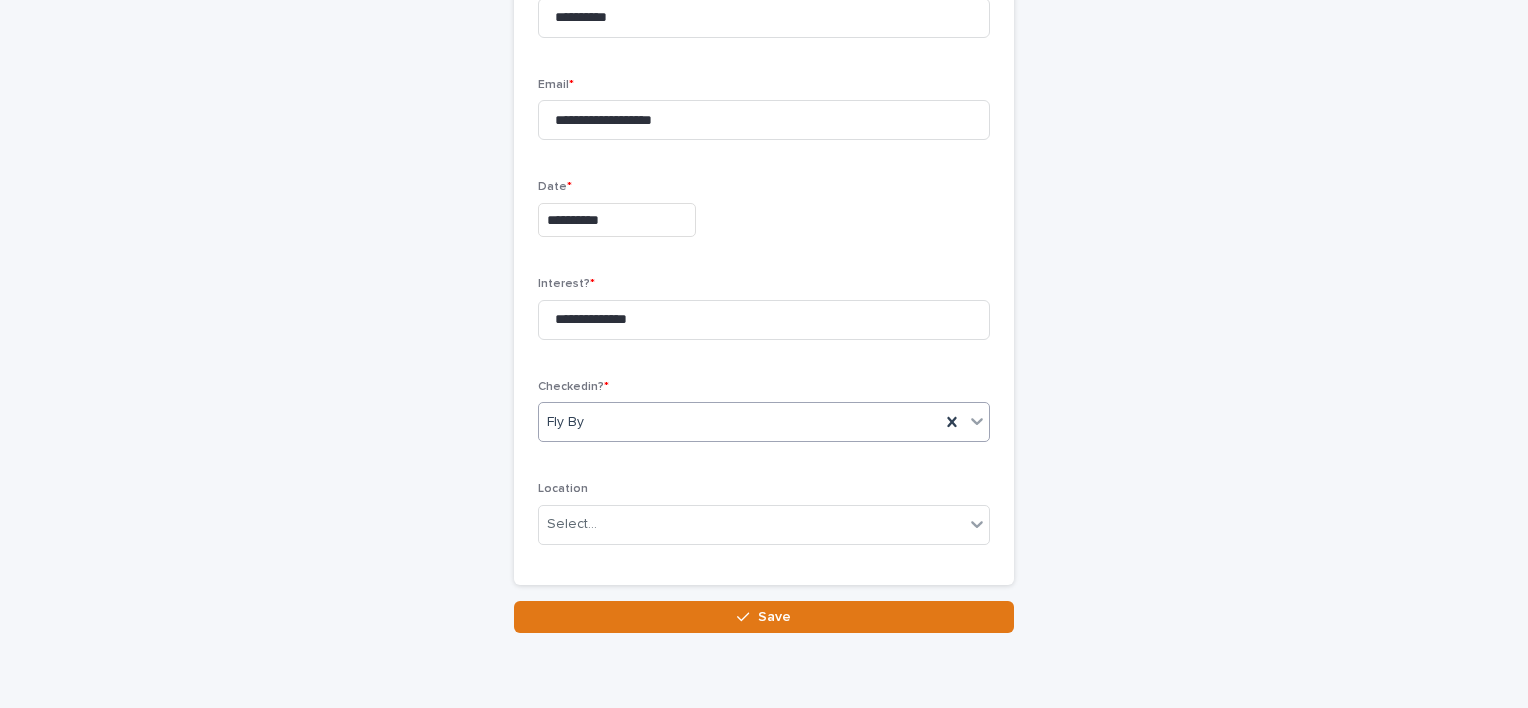 scroll, scrollTop: 502, scrollLeft: 0, axis: vertical 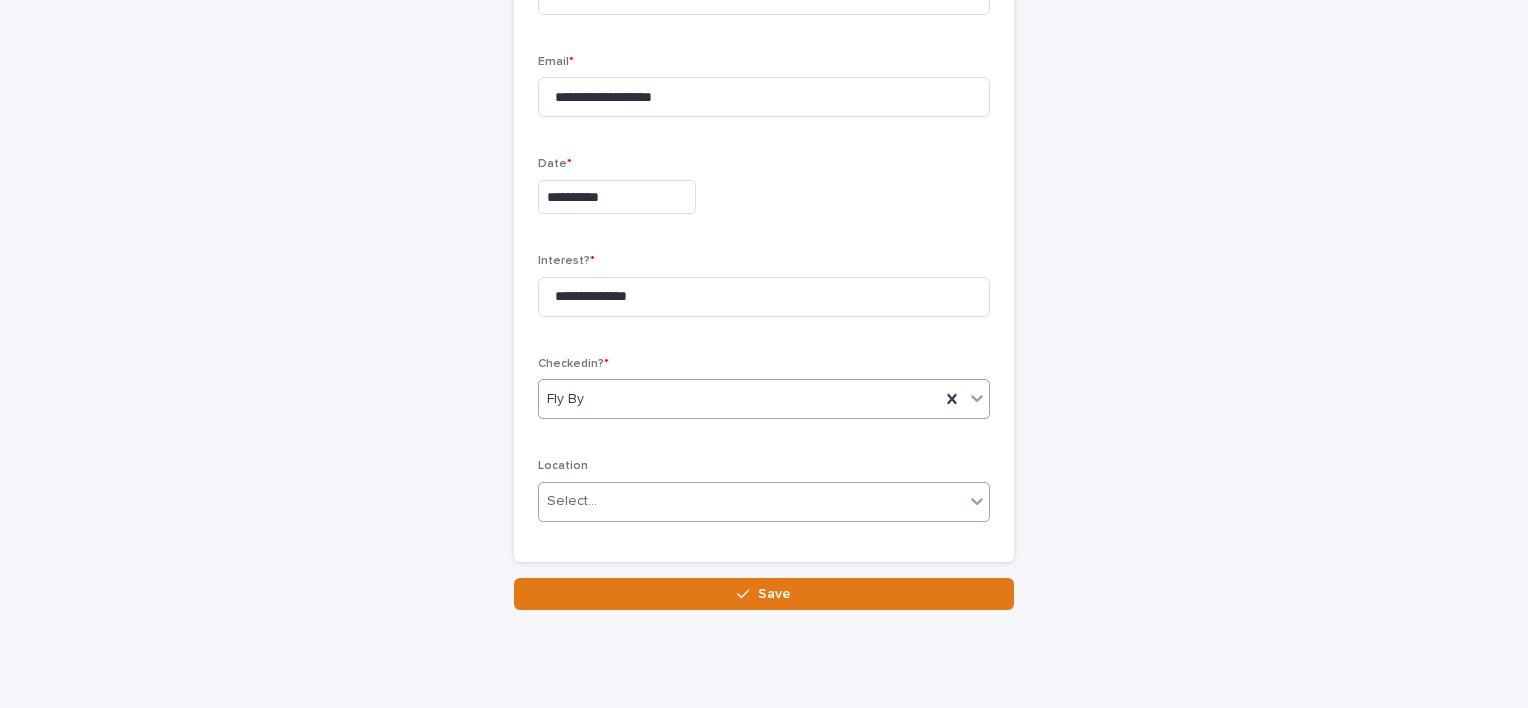 click on "Select..." at bounding box center (751, 501) 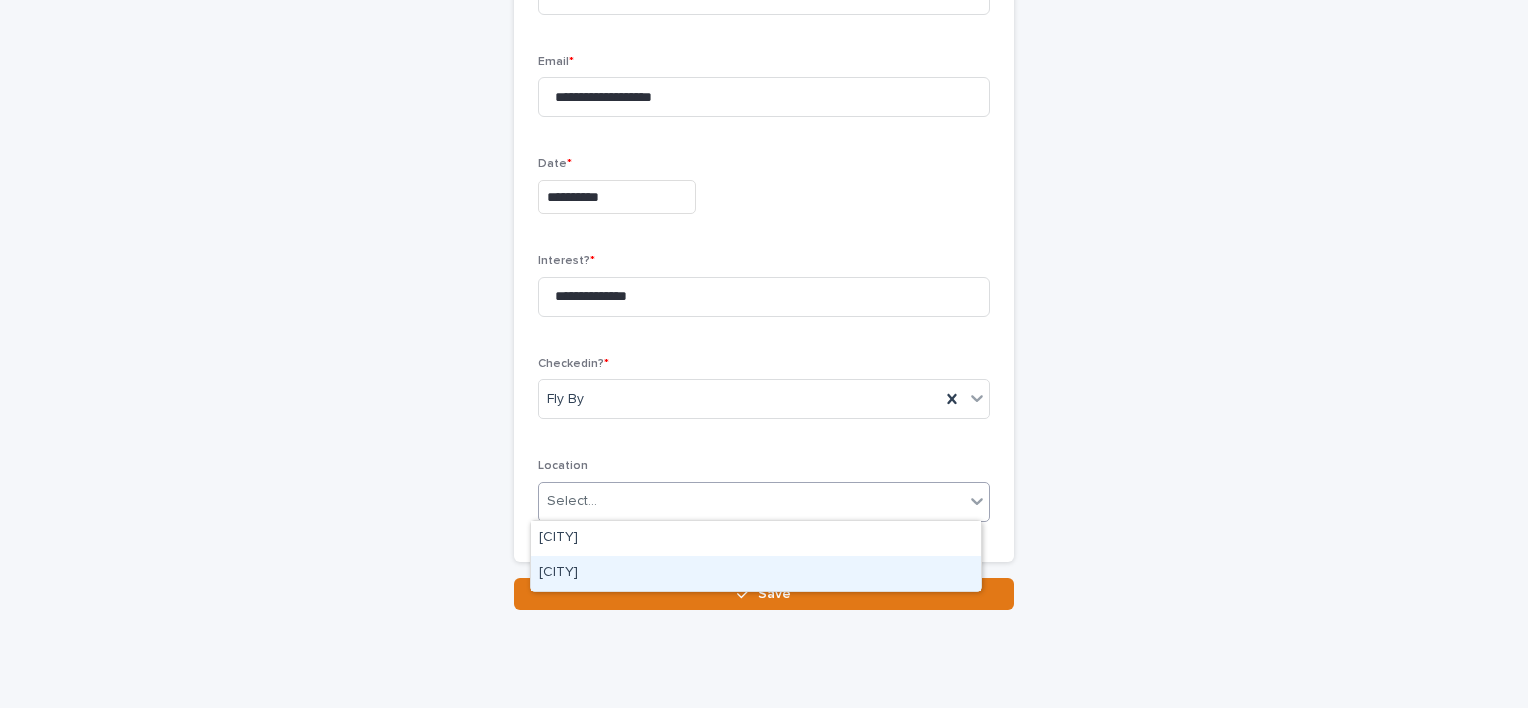 click on "[CITY]" at bounding box center (756, 573) 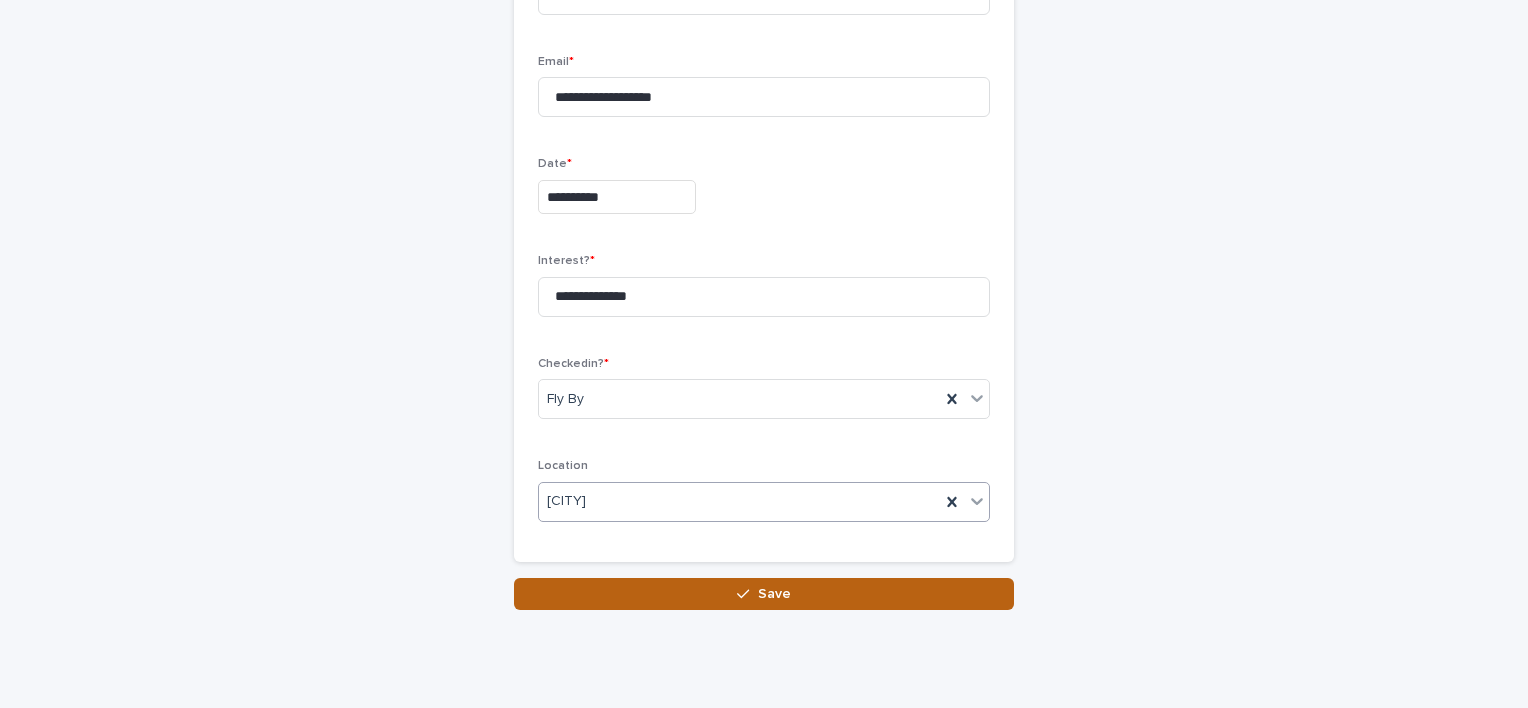 click on "Save" at bounding box center (764, 594) 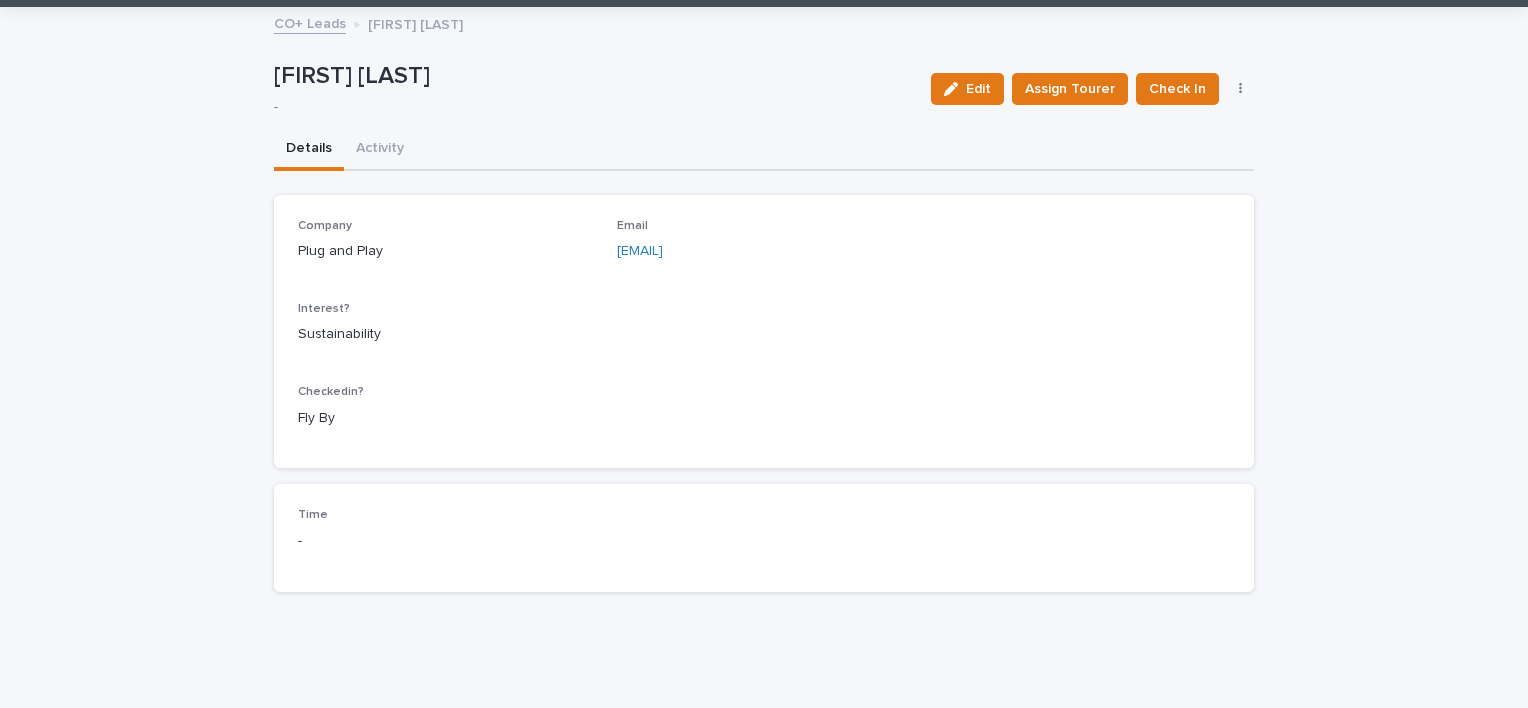 scroll, scrollTop: 0, scrollLeft: 0, axis: both 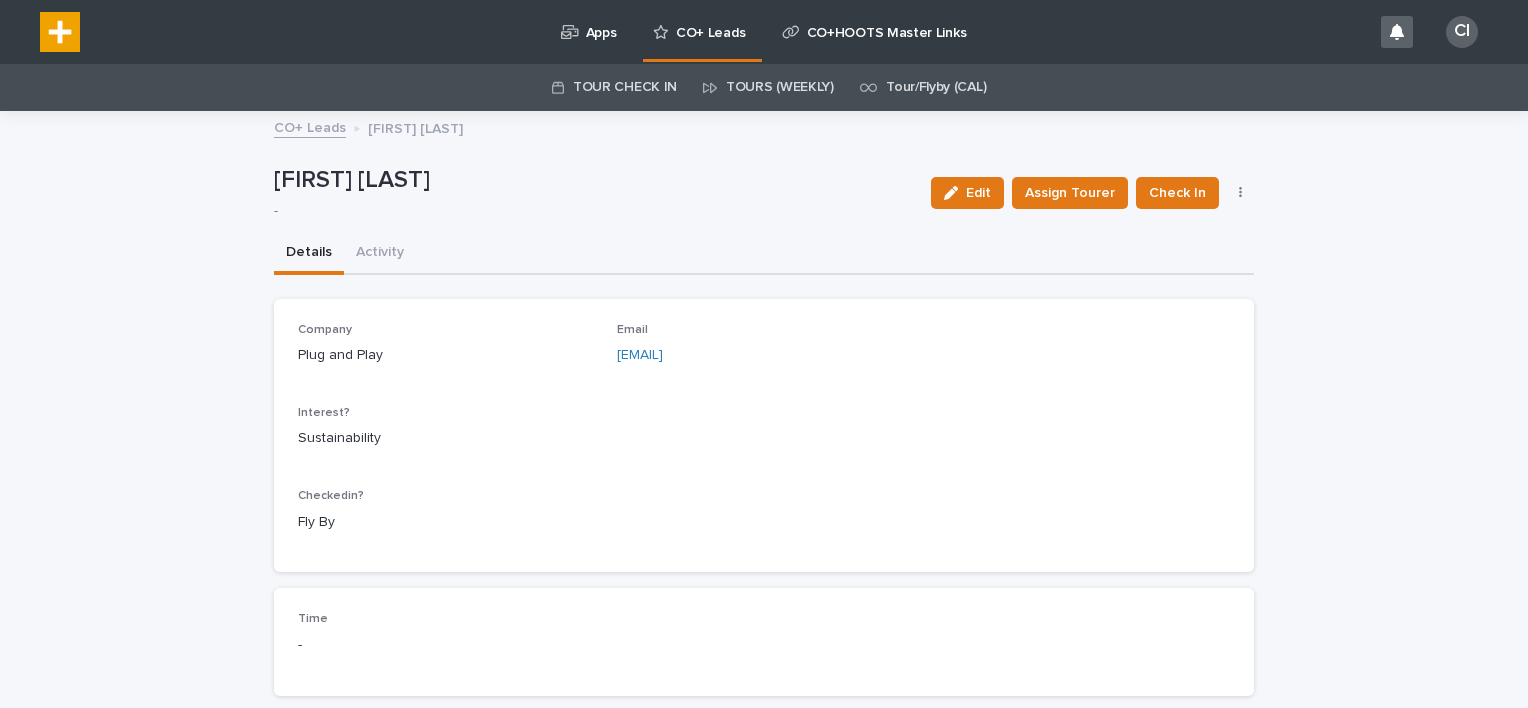 click on "CO+ Leads" at bounding box center (710, 21) 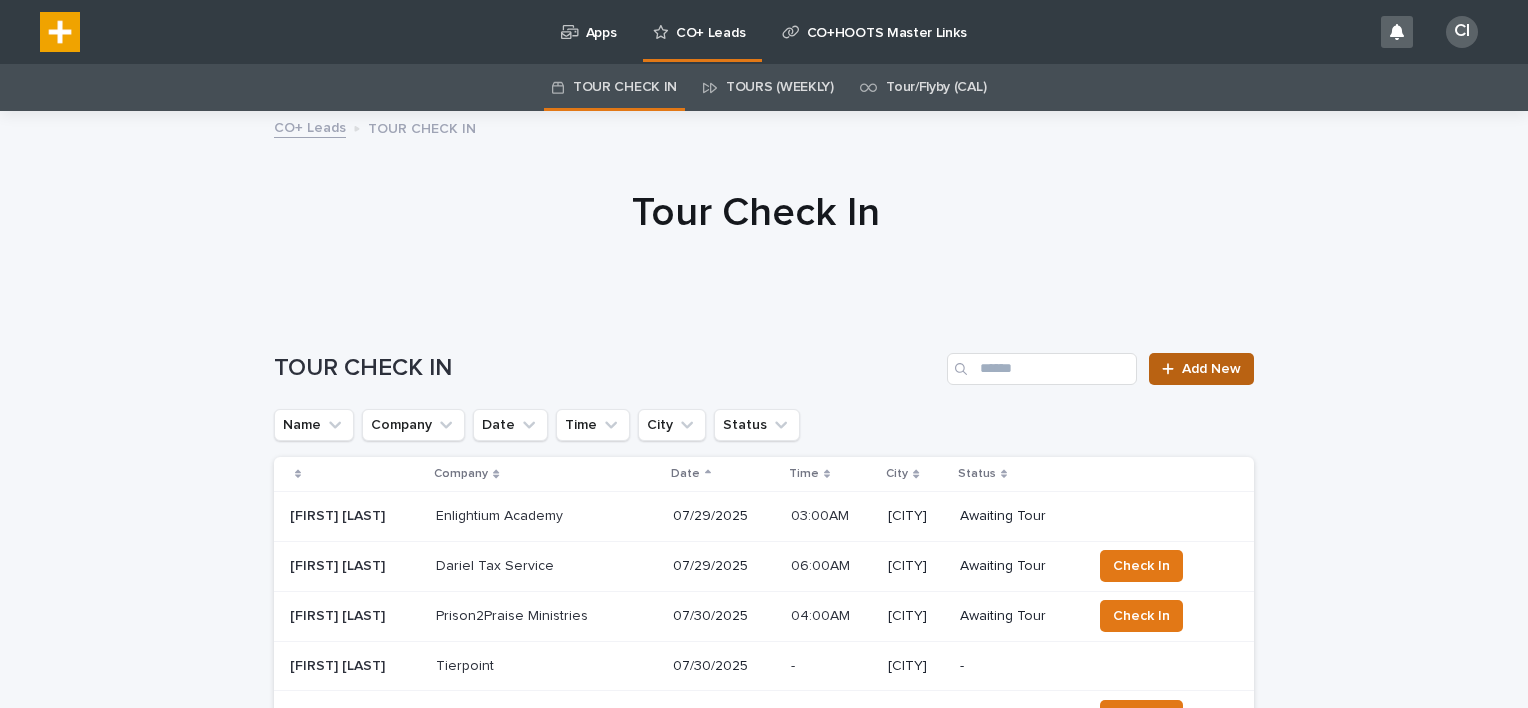 click on "Add New" at bounding box center (1201, 369) 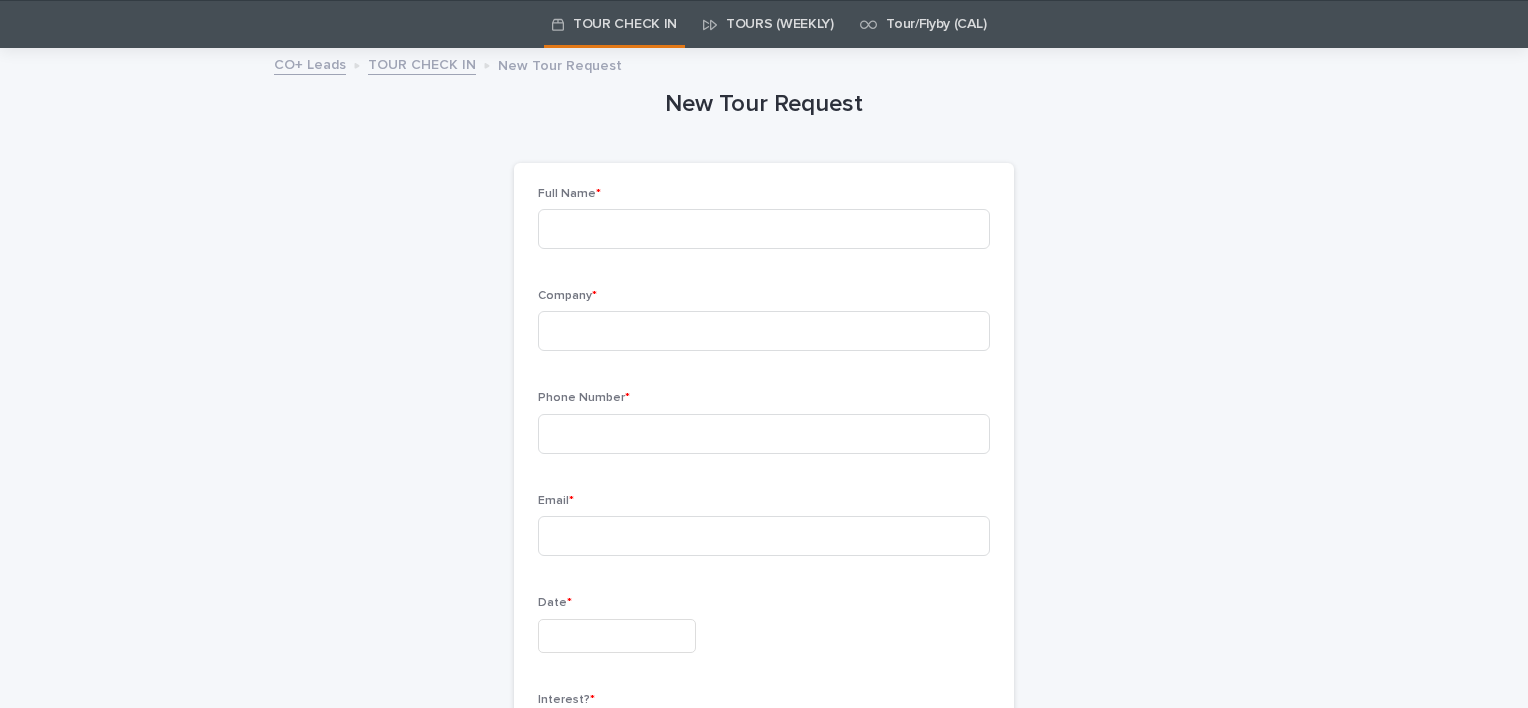 scroll, scrollTop: 64, scrollLeft: 0, axis: vertical 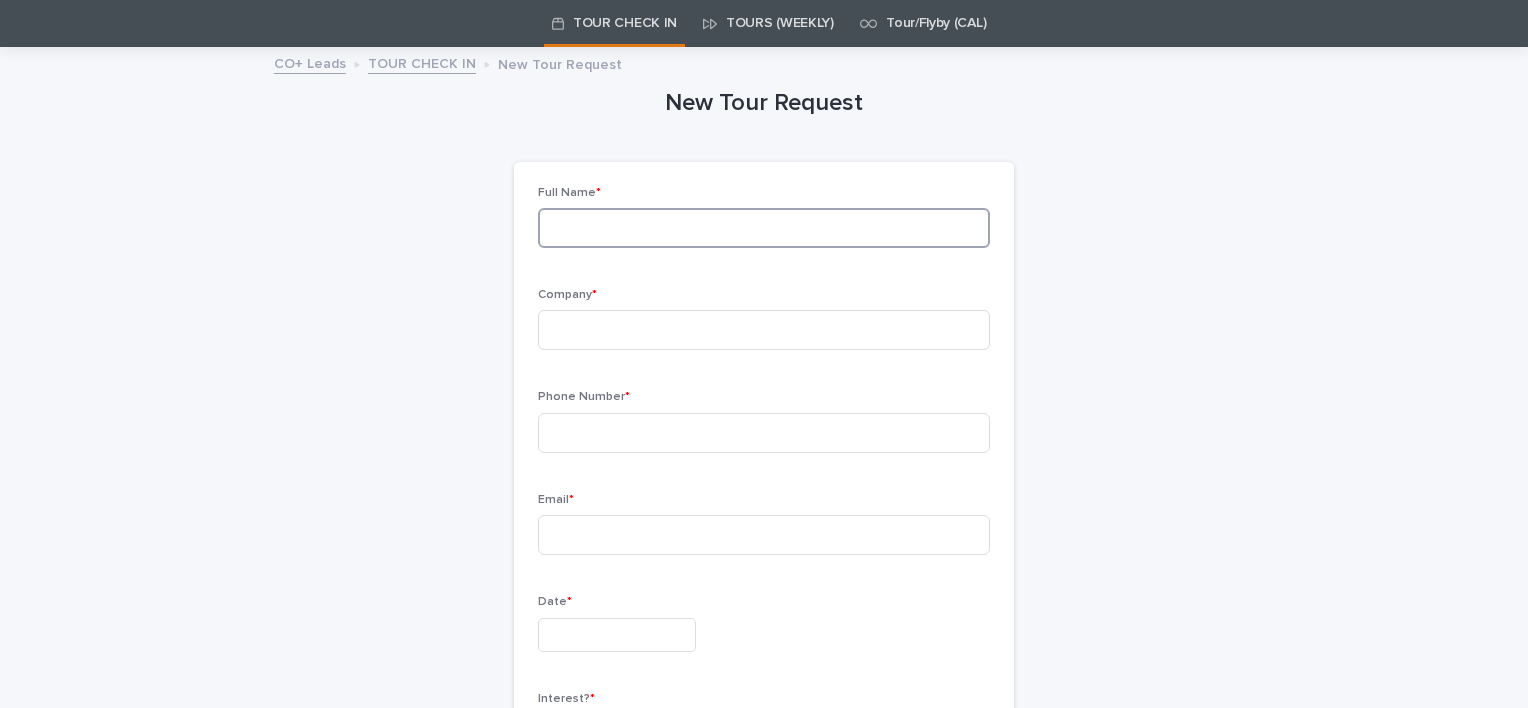 click at bounding box center [764, 228] 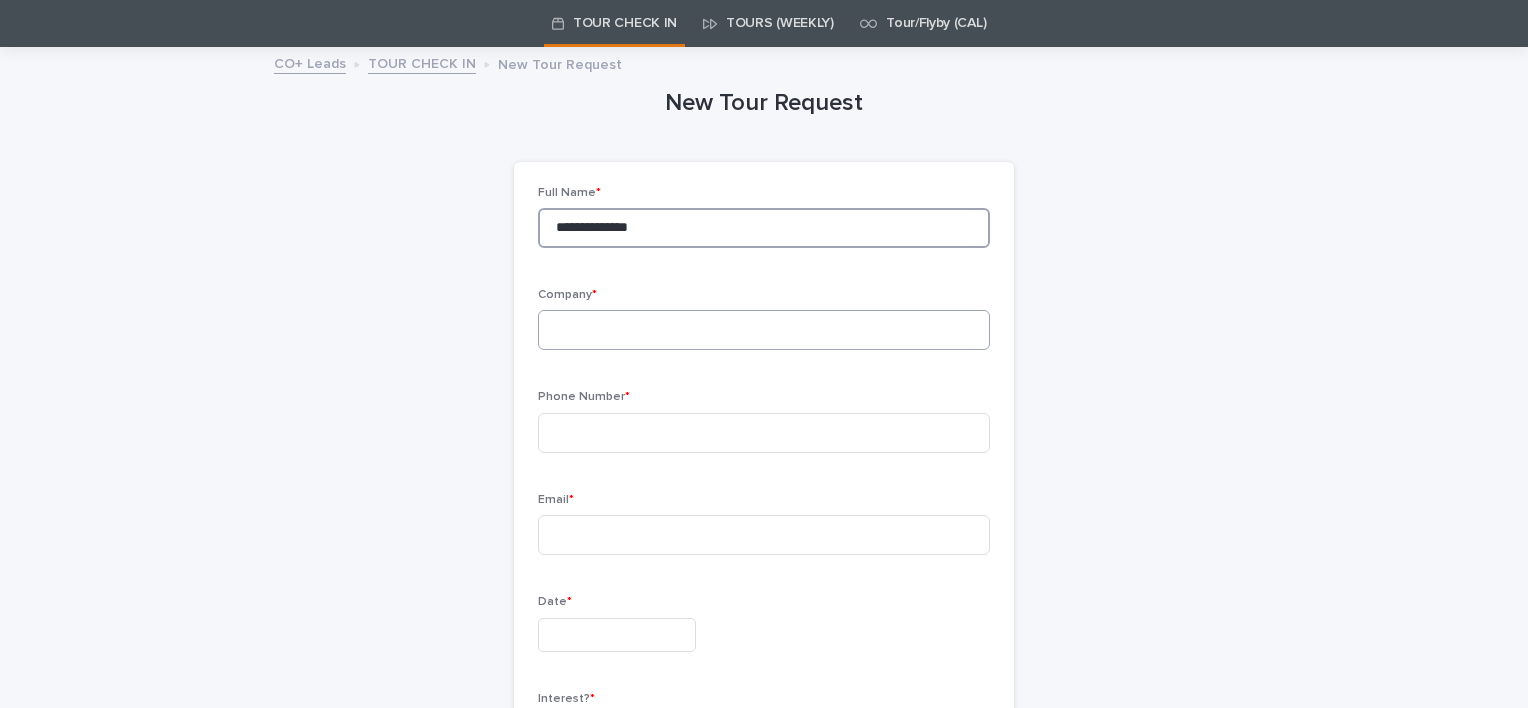 type on "**********" 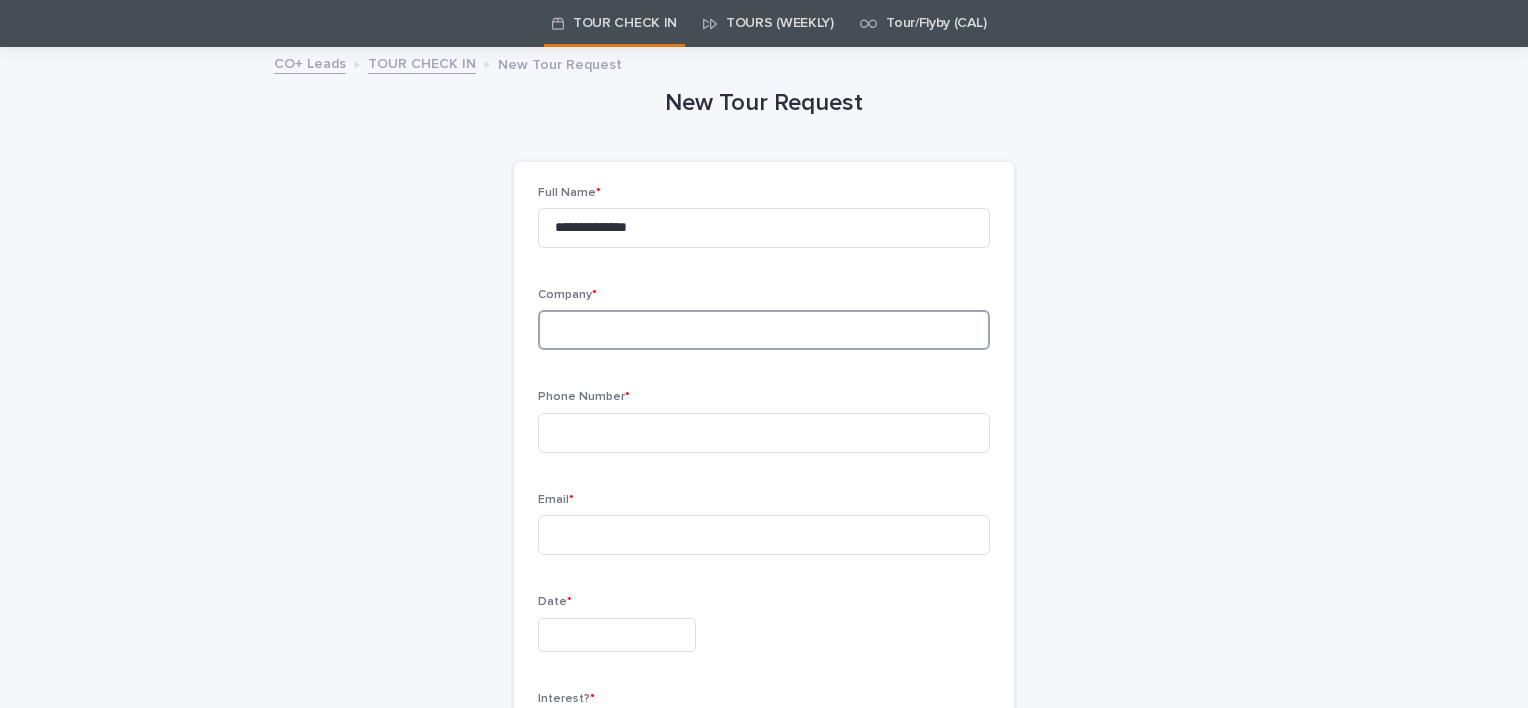 click at bounding box center [764, 330] 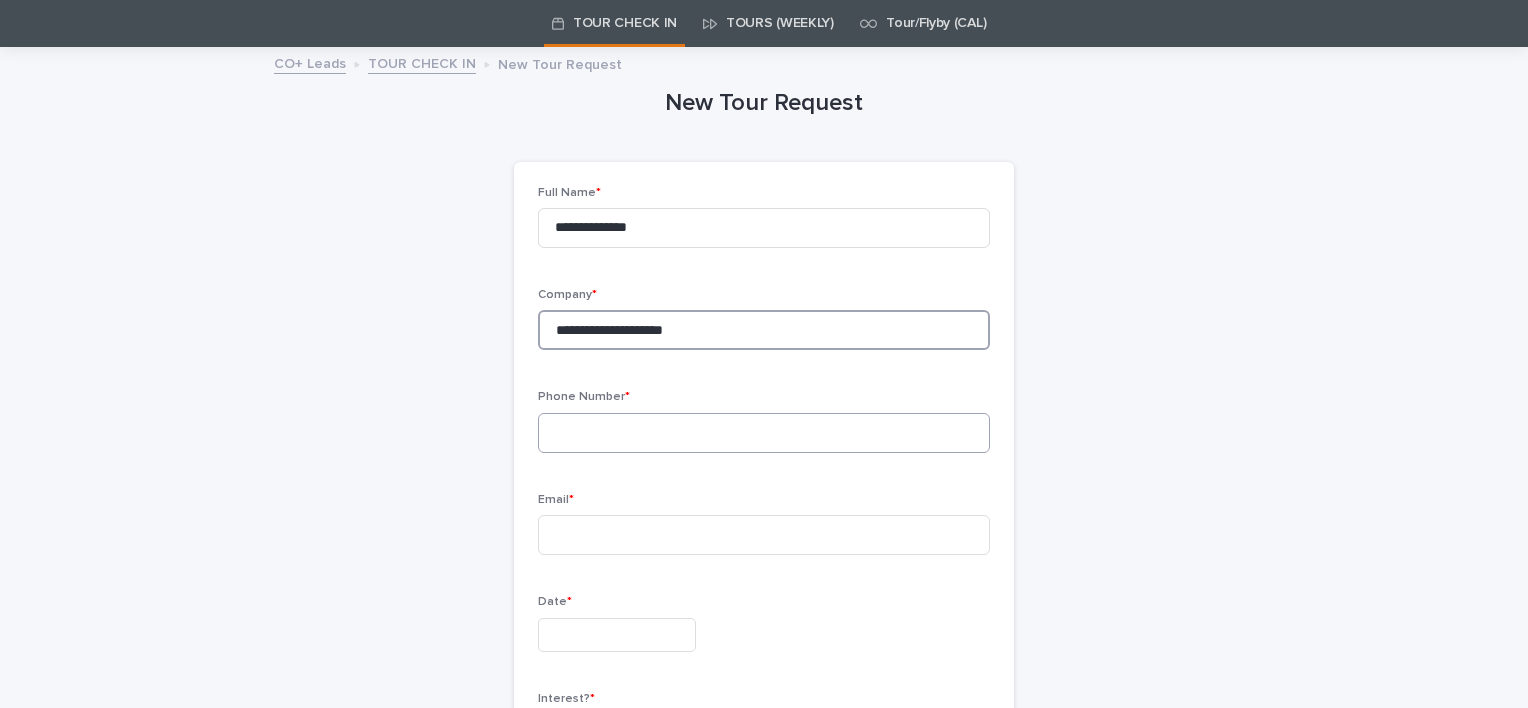 type on "**********" 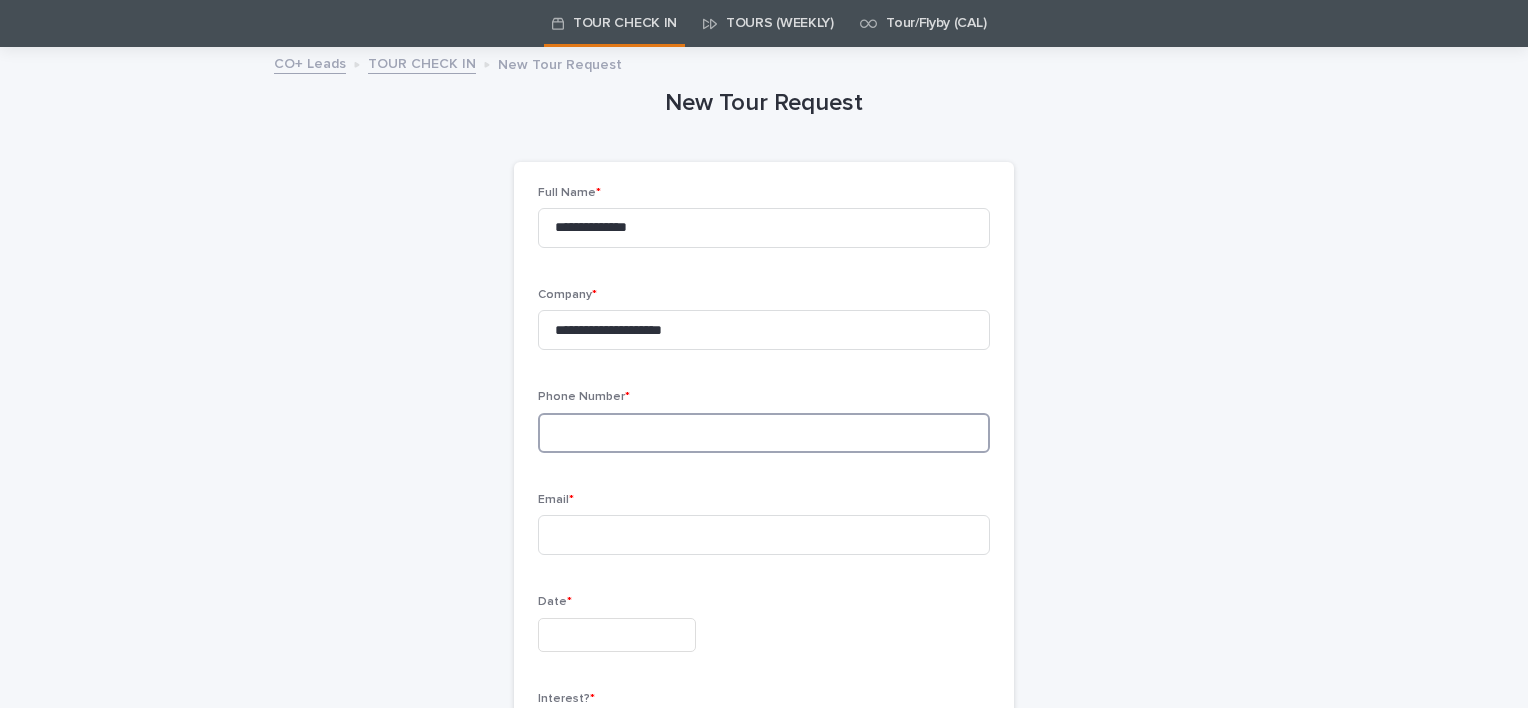 click at bounding box center (764, 433) 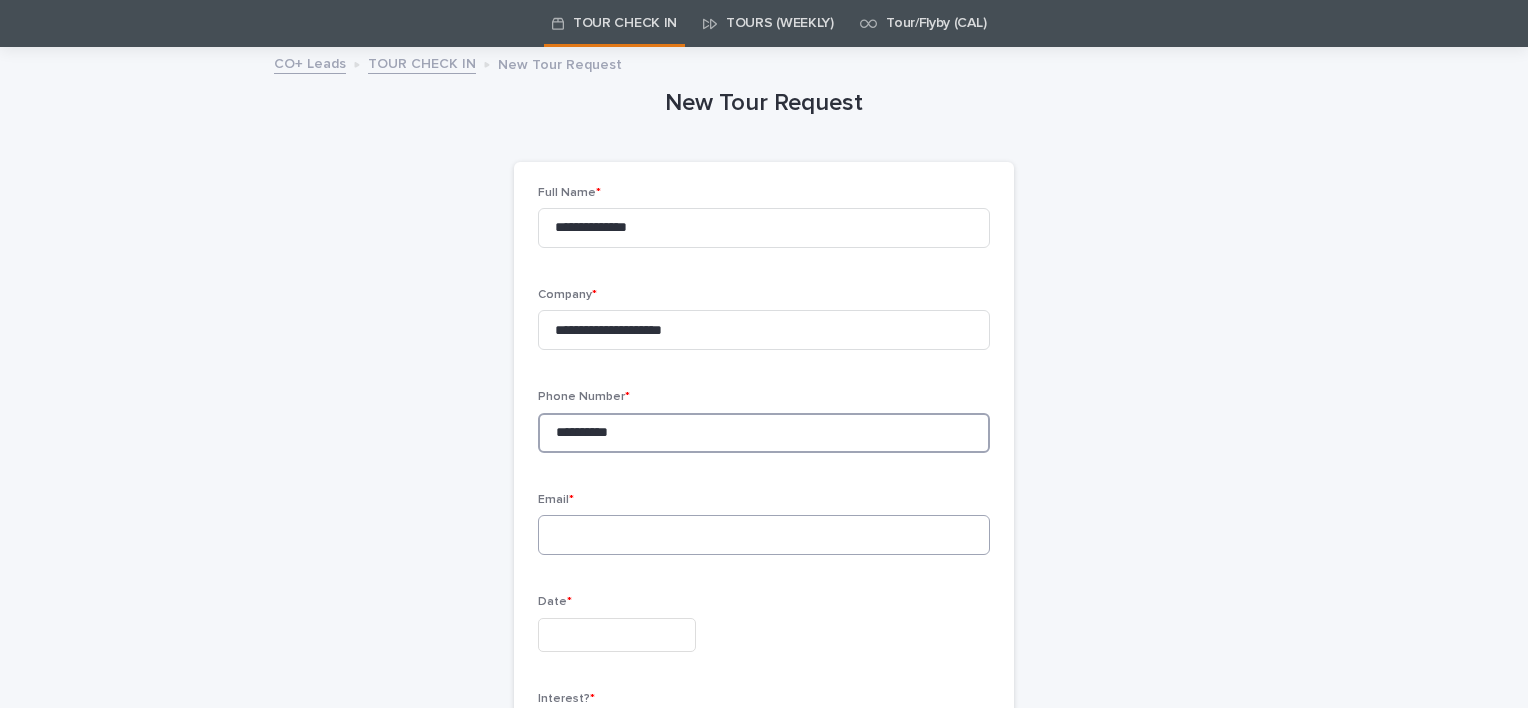 type on "**********" 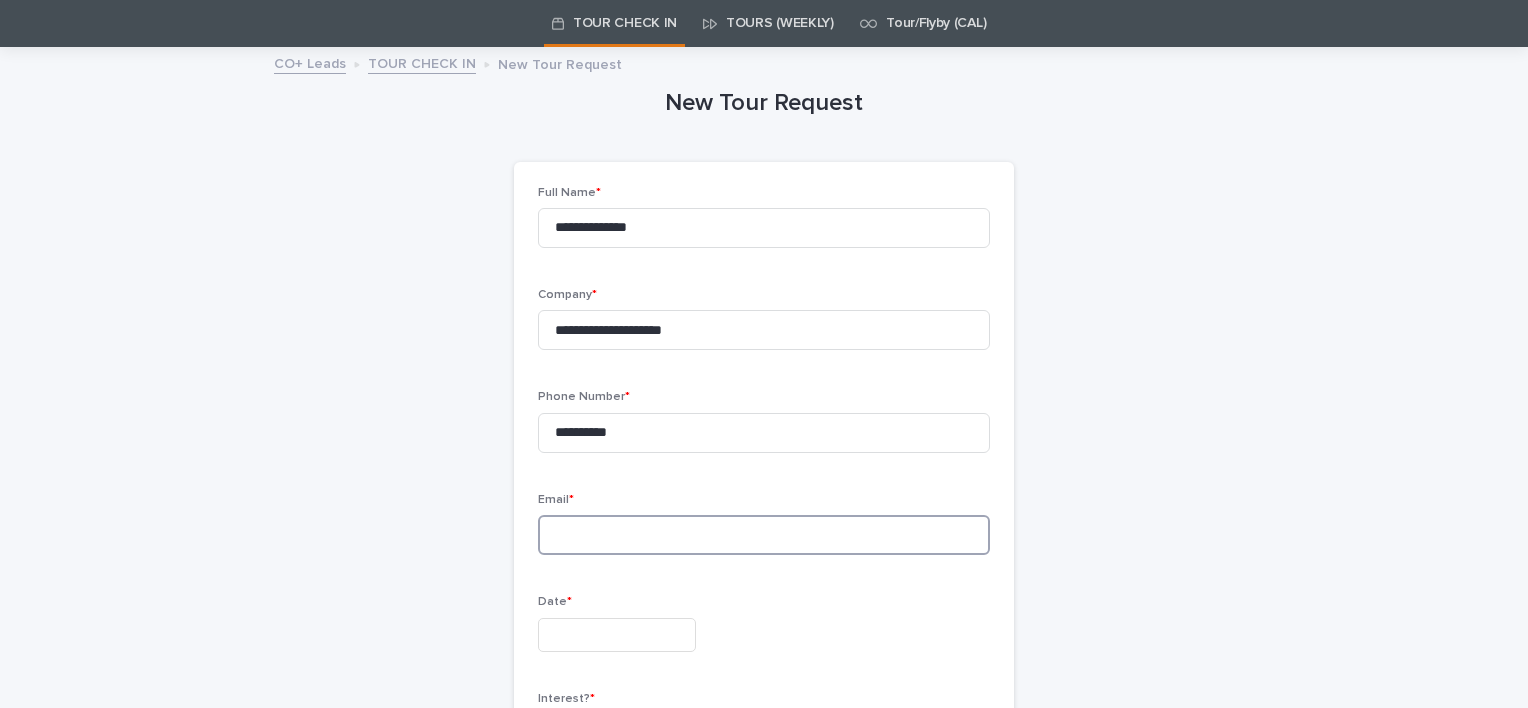 click at bounding box center [764, 535] 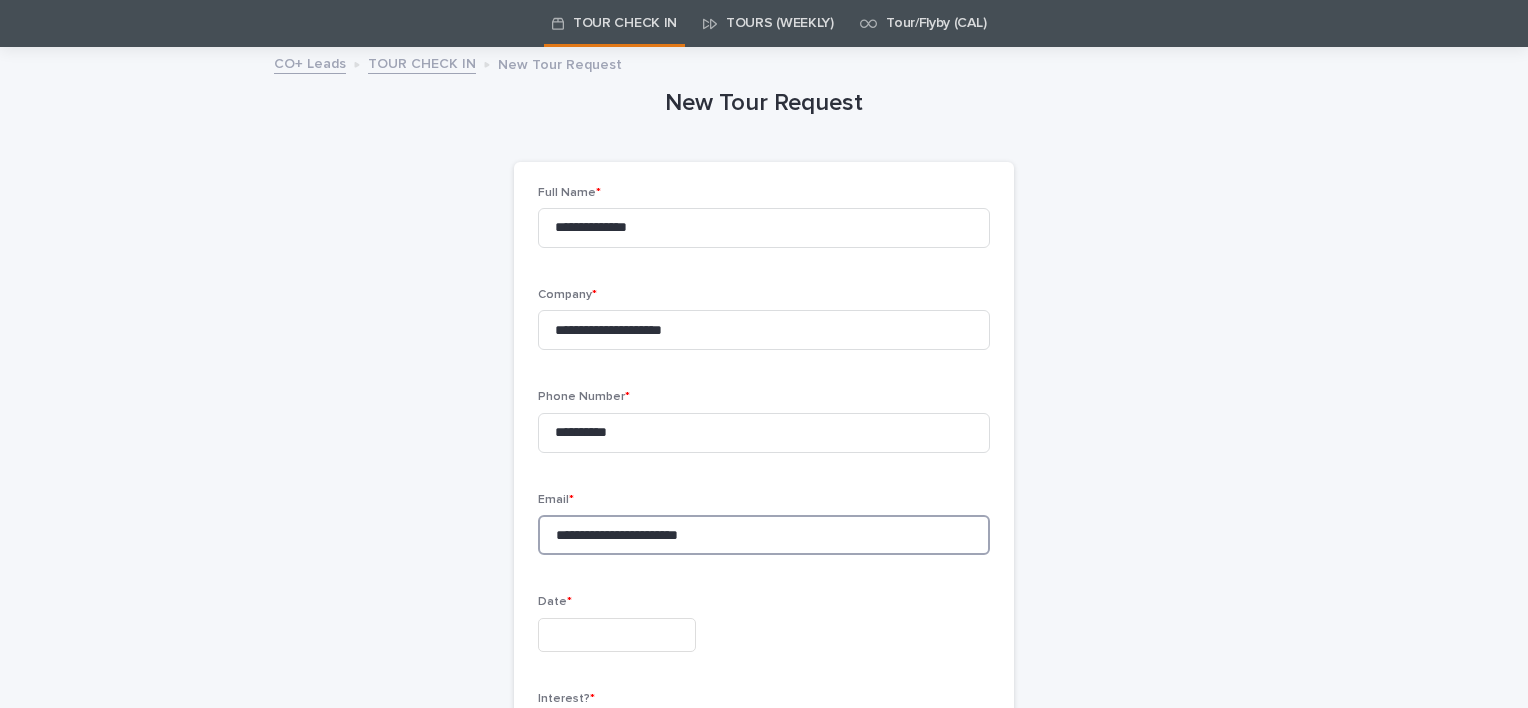 type on "**********" 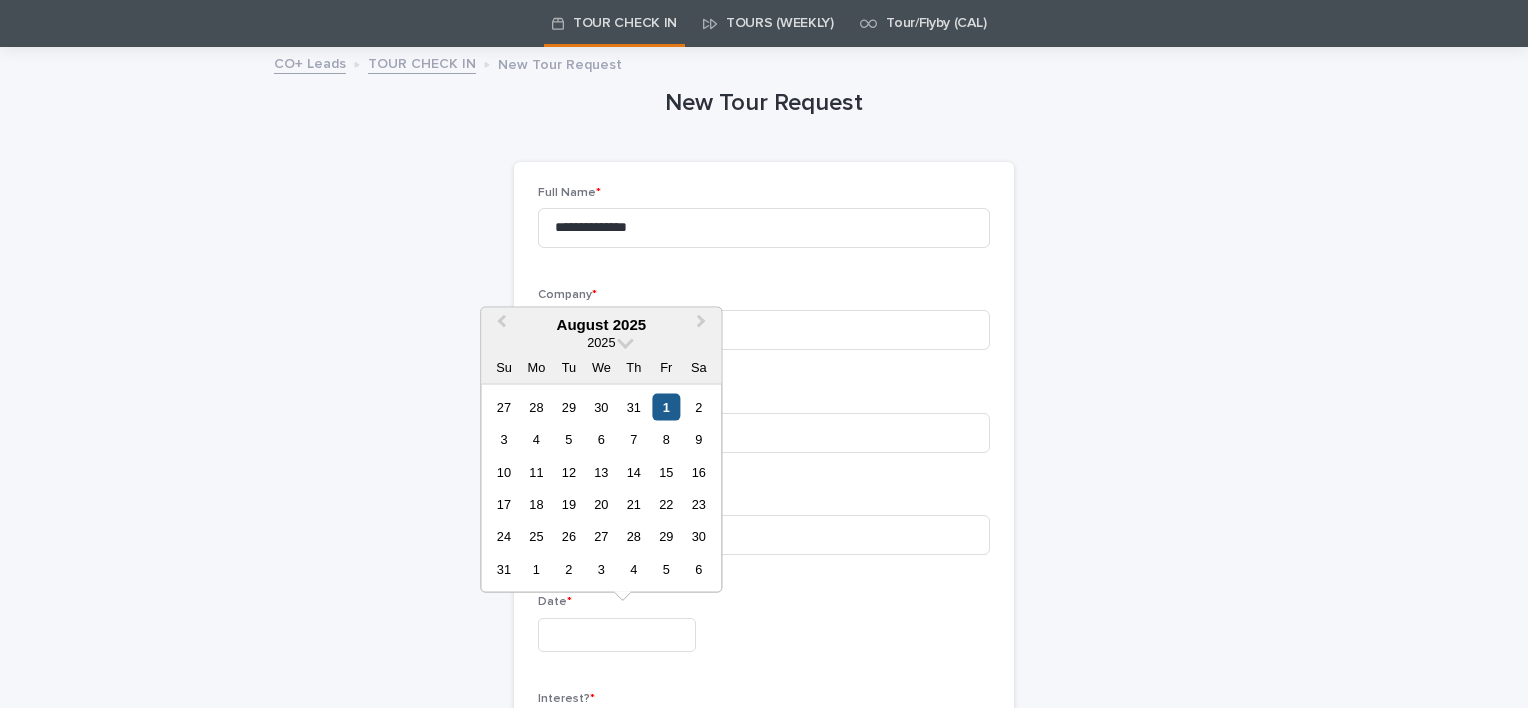 click on "1" at bounding box center (666, 406) 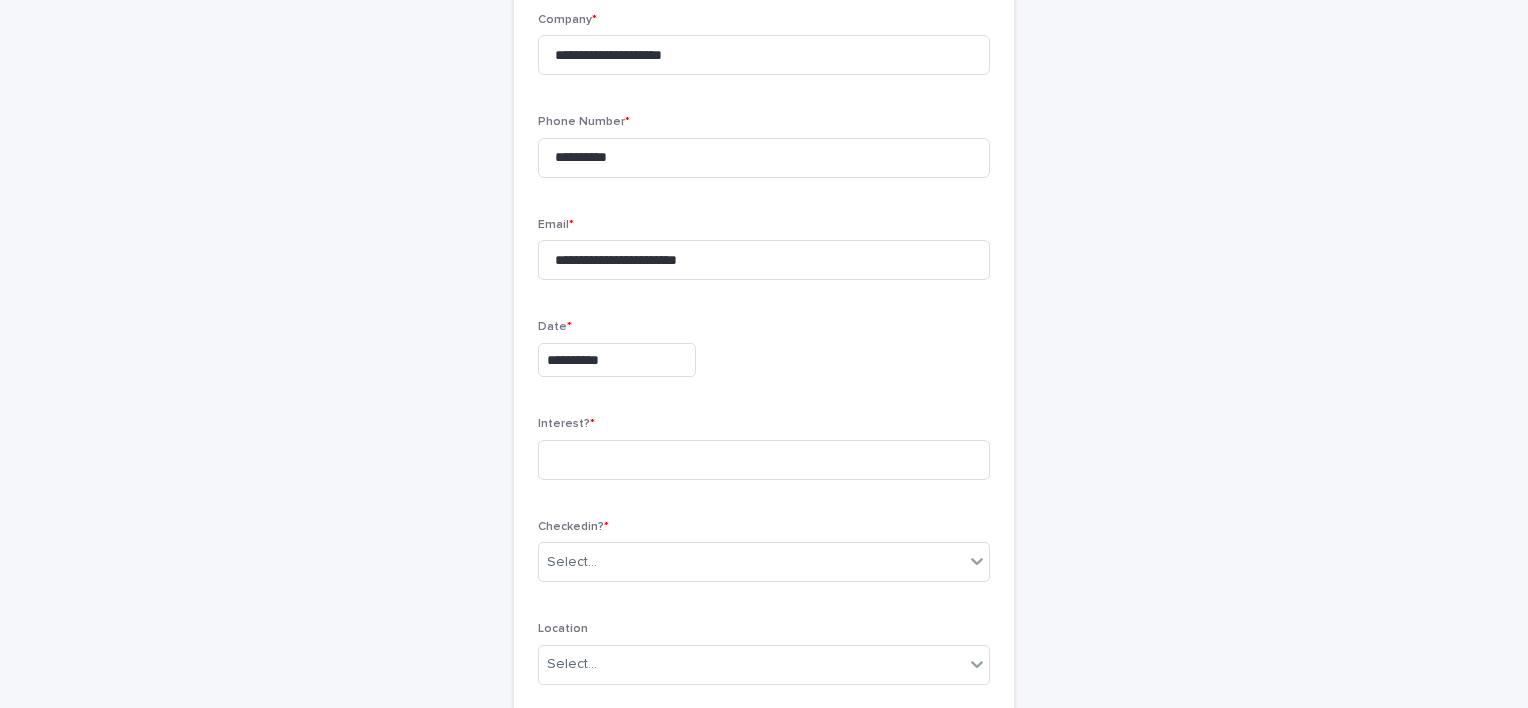 scroll, scrollTop: 362, scrollLeft: 0, axis: vertical 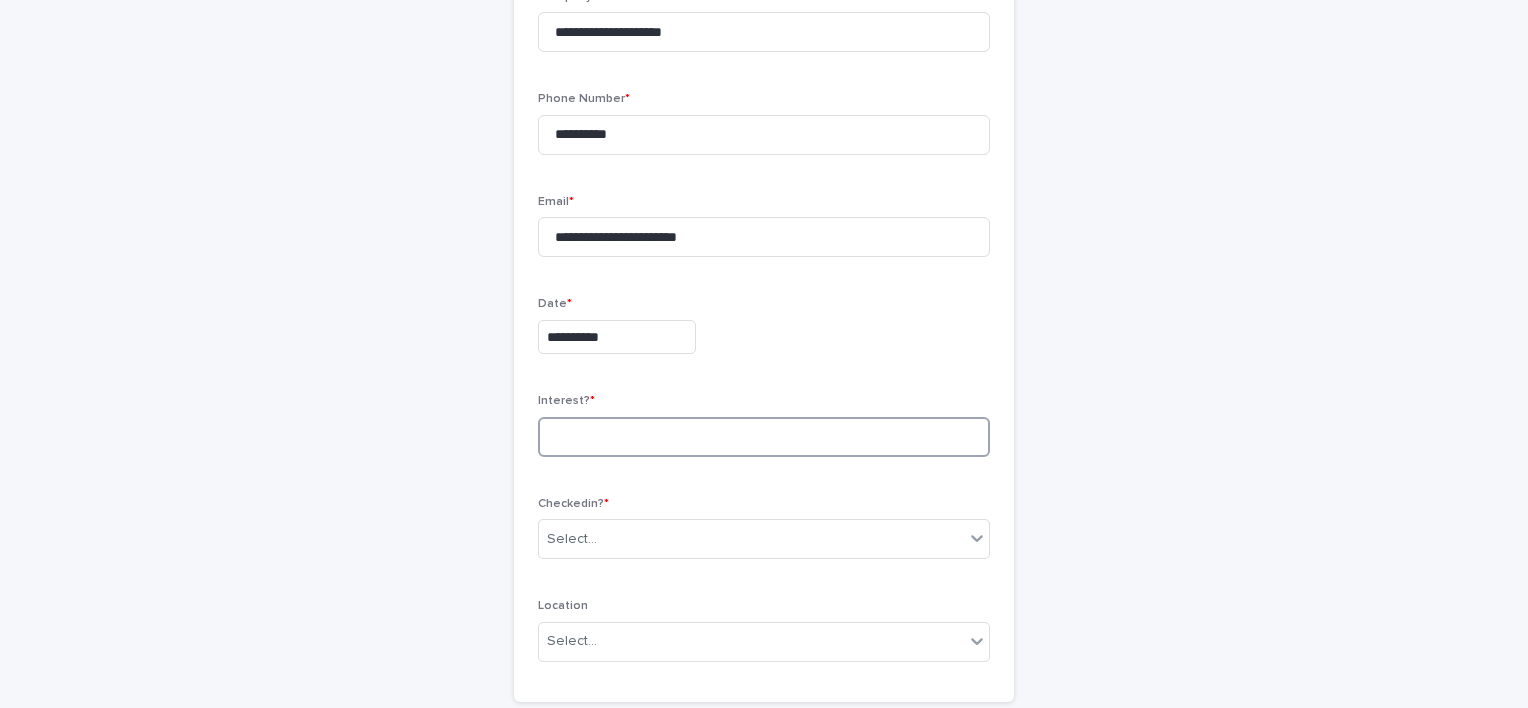 click at bounding box center (764, 437) 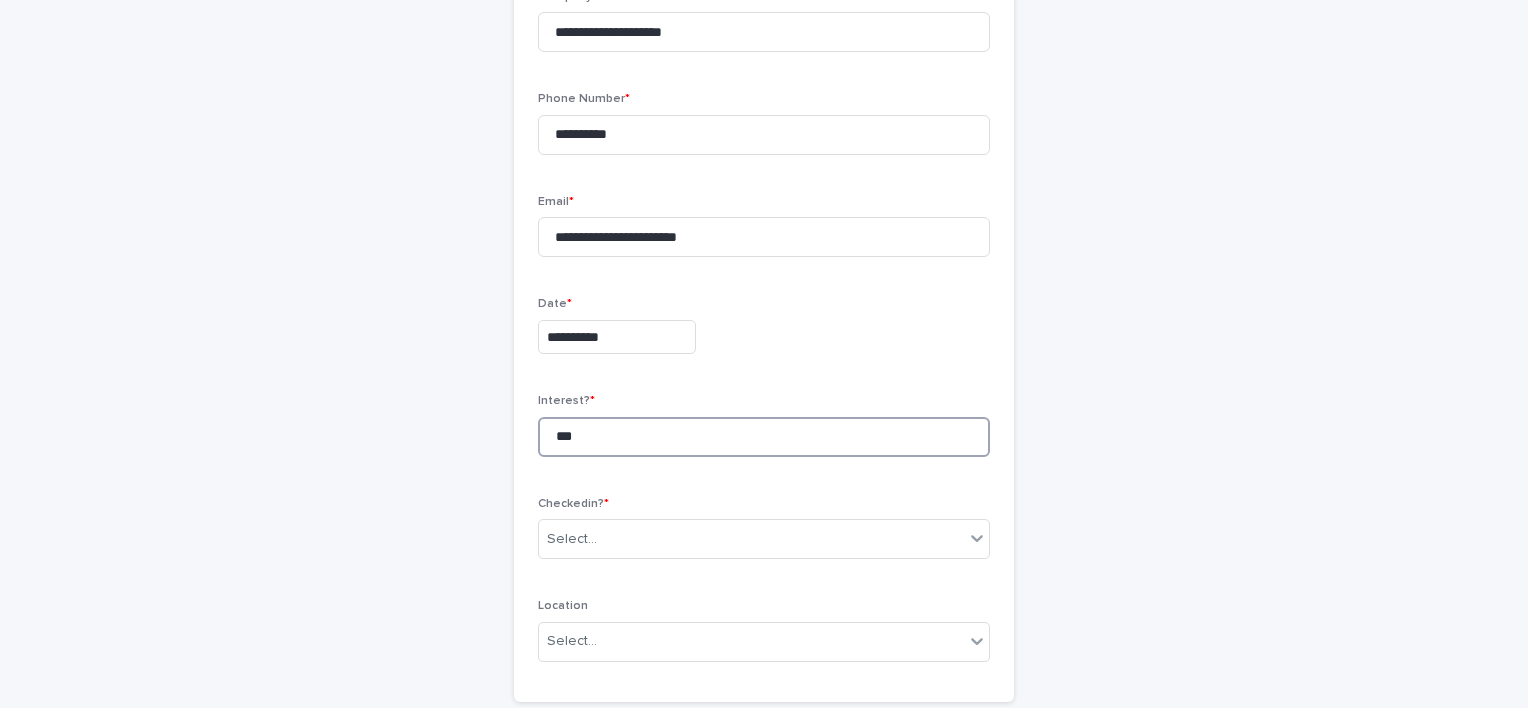 scroll, scrollTop: 502, scrollLeft: 0, axis: vertical 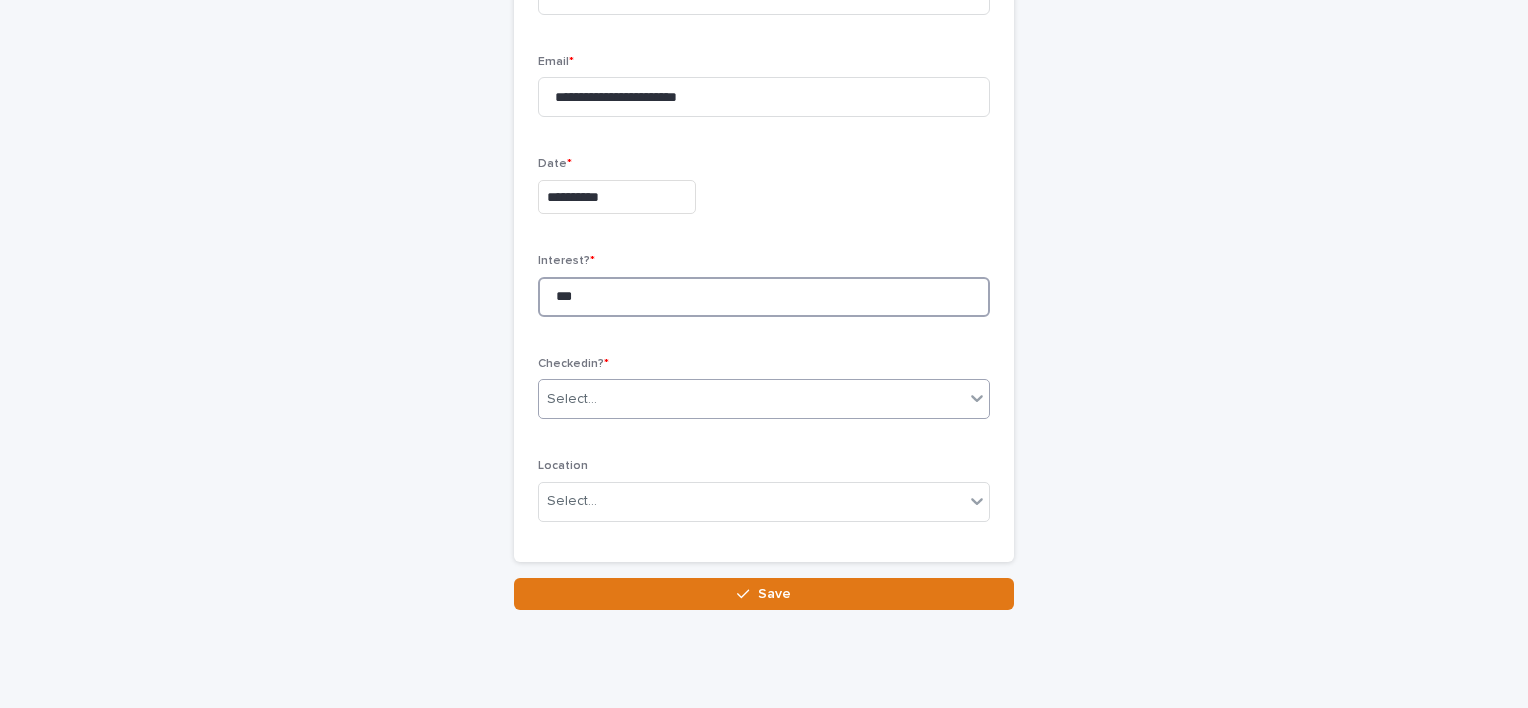 type on "***" 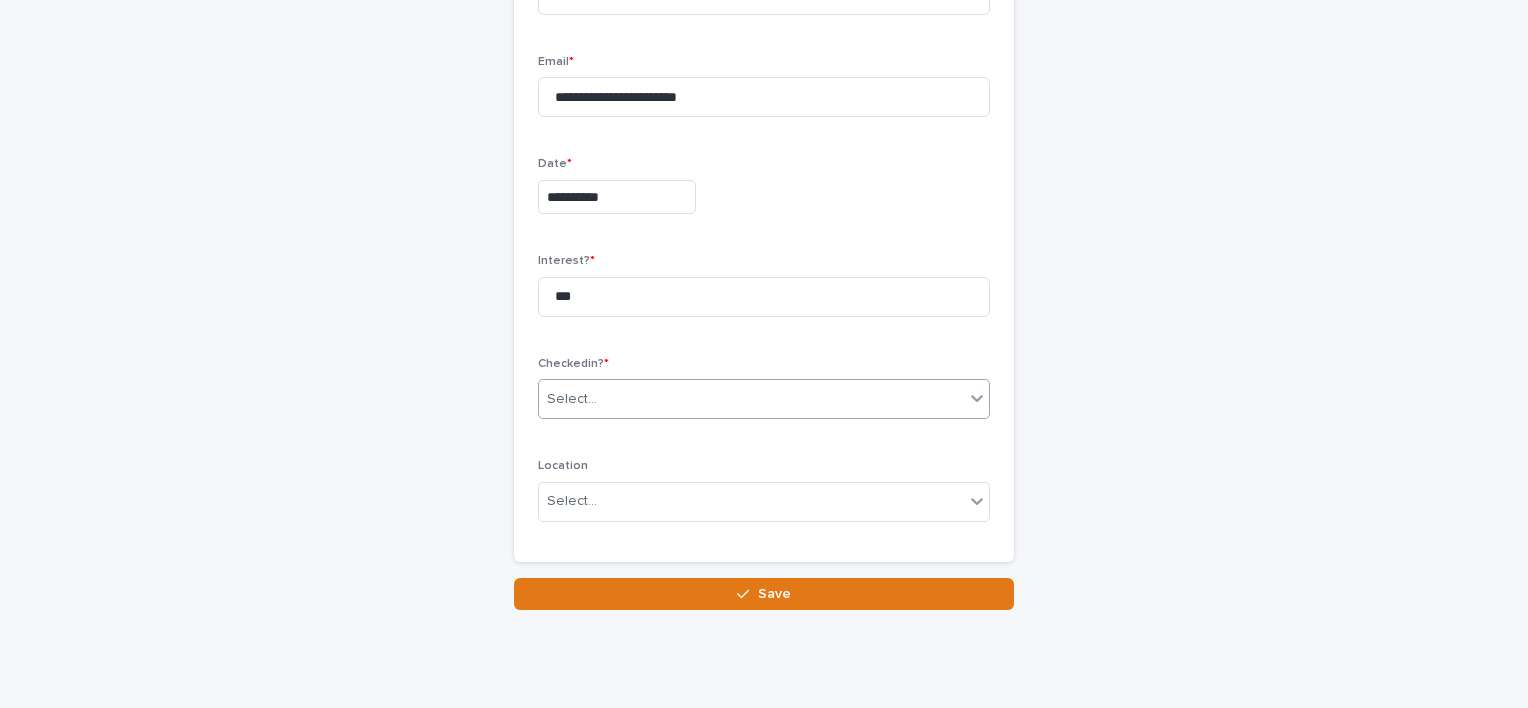 click on "Select..." at bounding box center (751, 399) 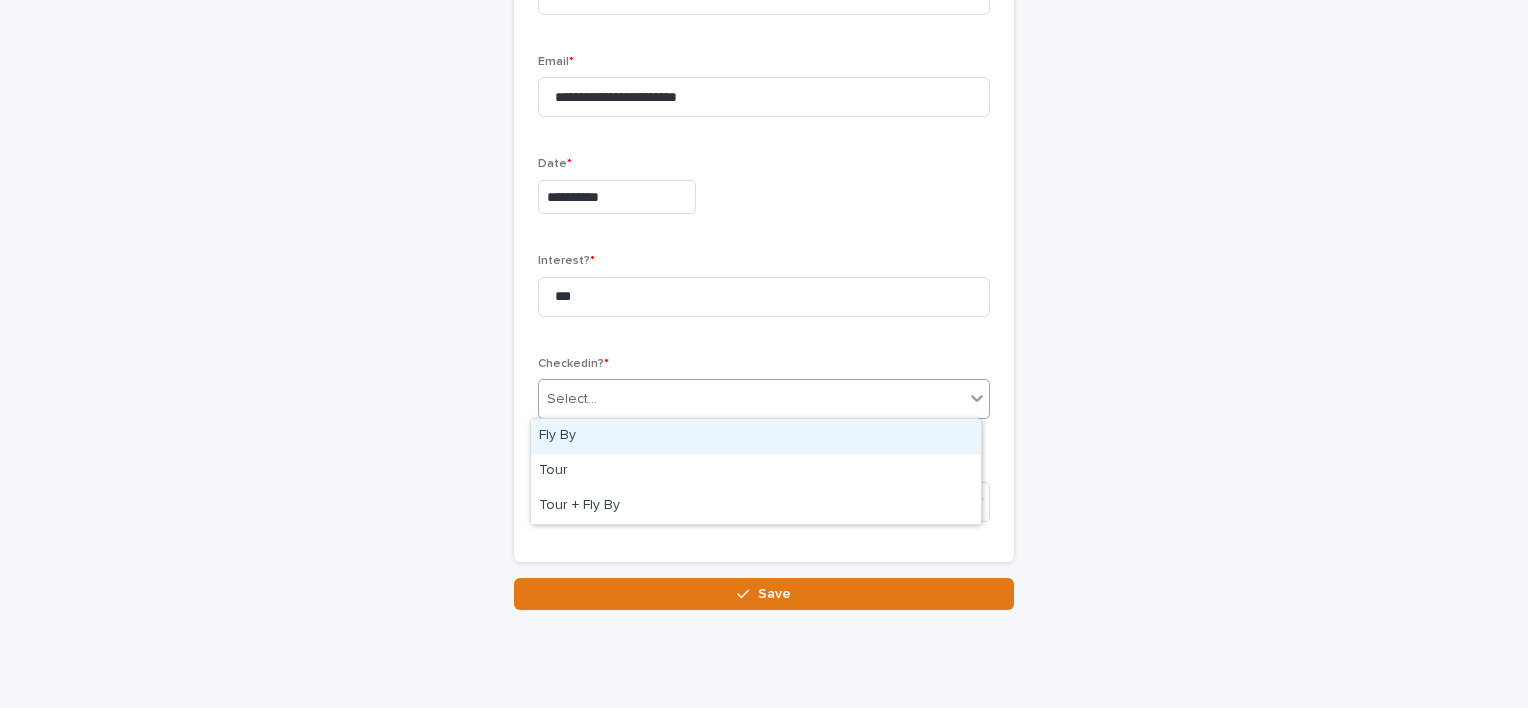click on "Fly By" at bounding box center (756, 436) 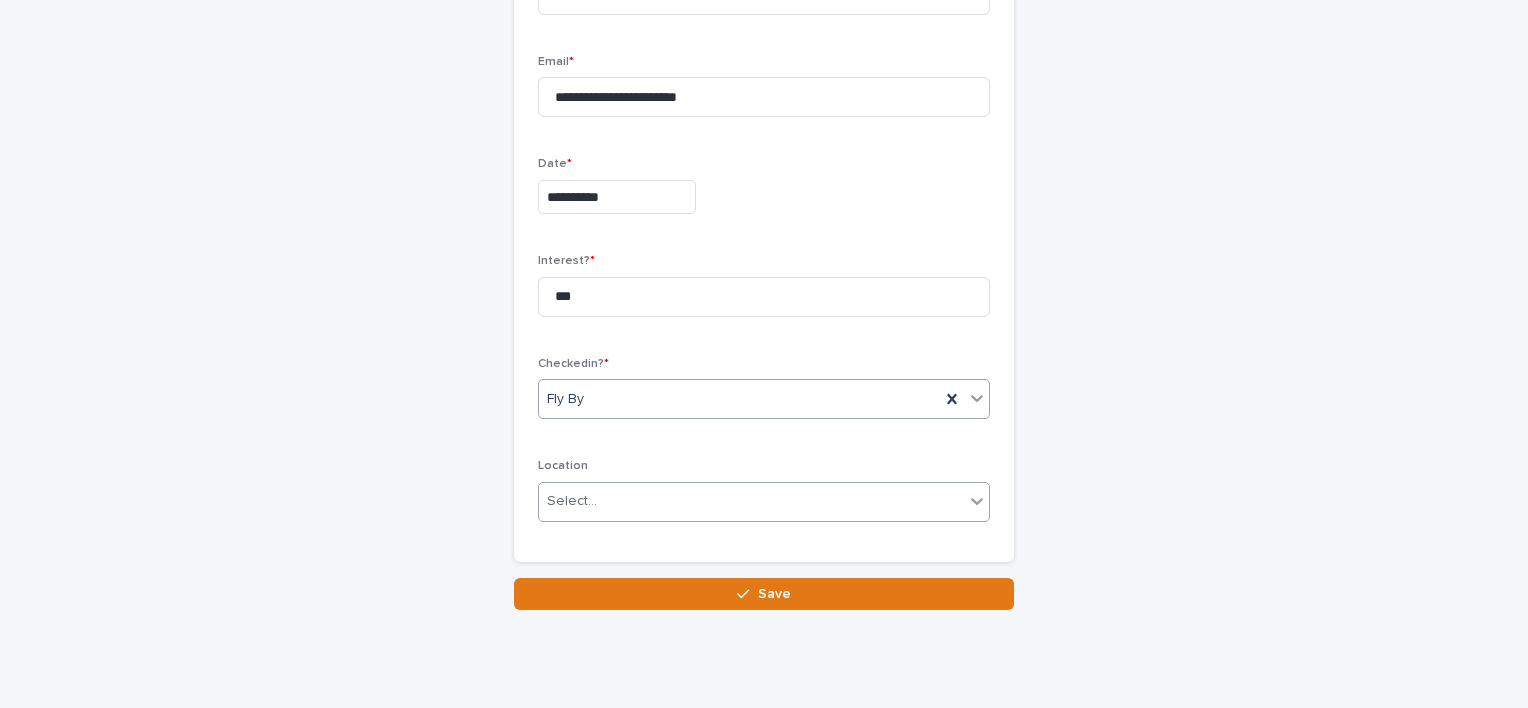 click on "Select..." at bounding box center [751, 501] 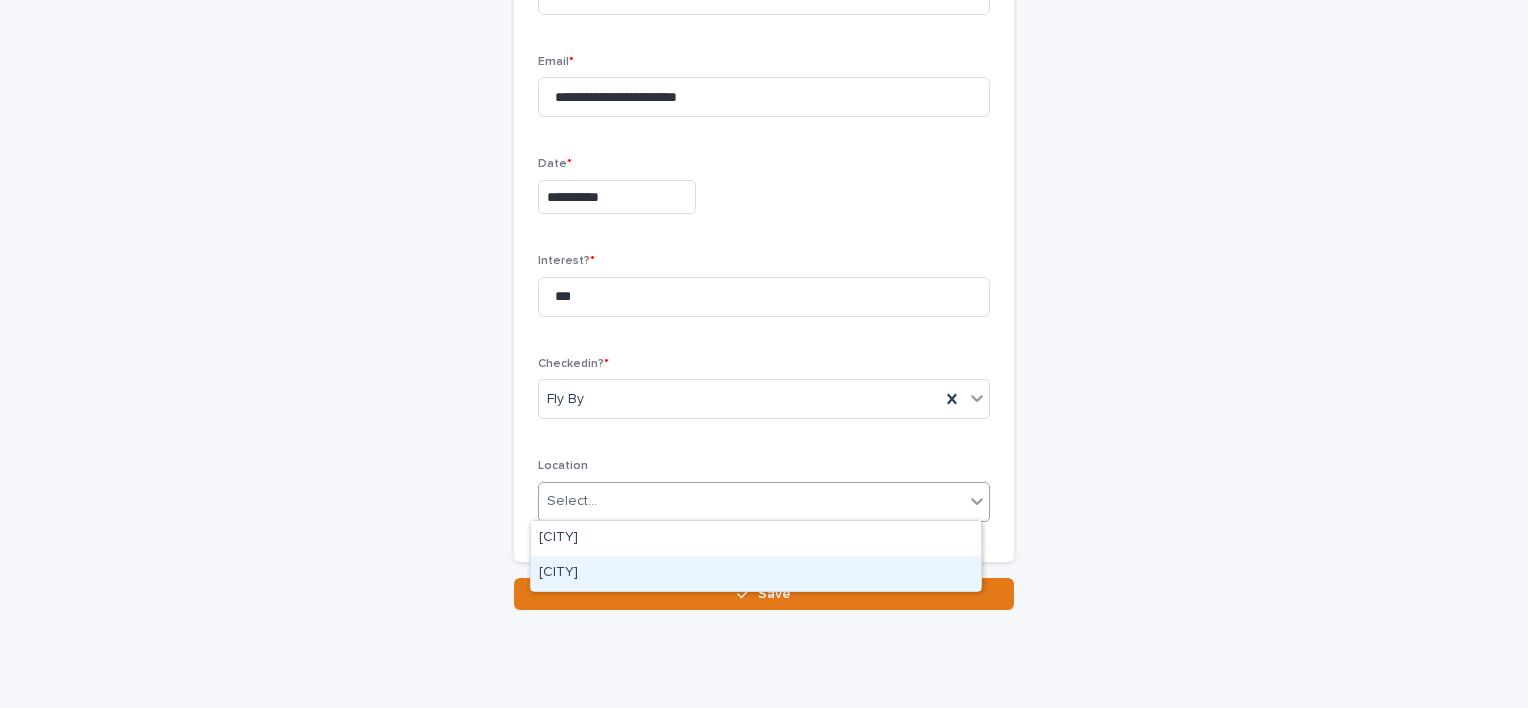 click on "[CITY]" at bounding box center [756, 573] 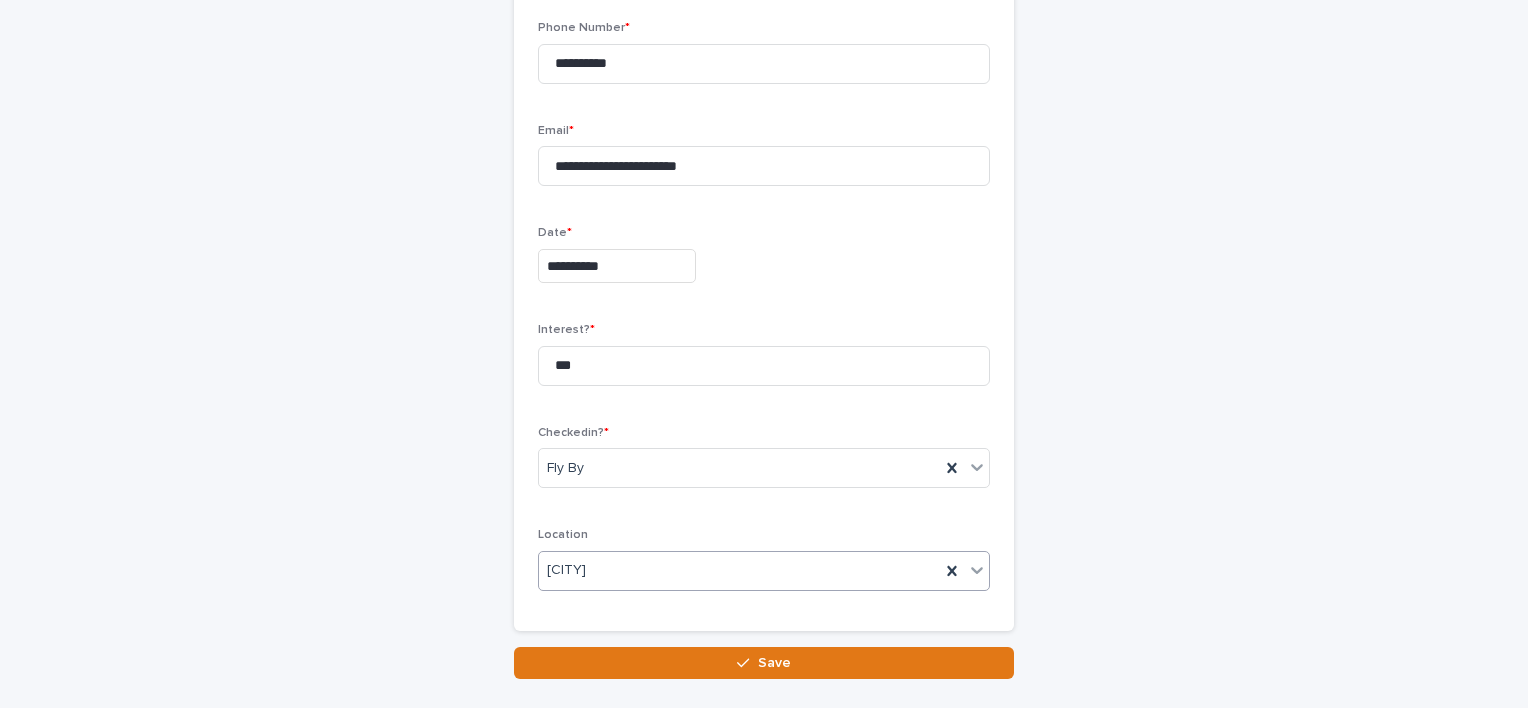 scroll, scrollTop: 448, scrollLeft: 0, axis: vertical 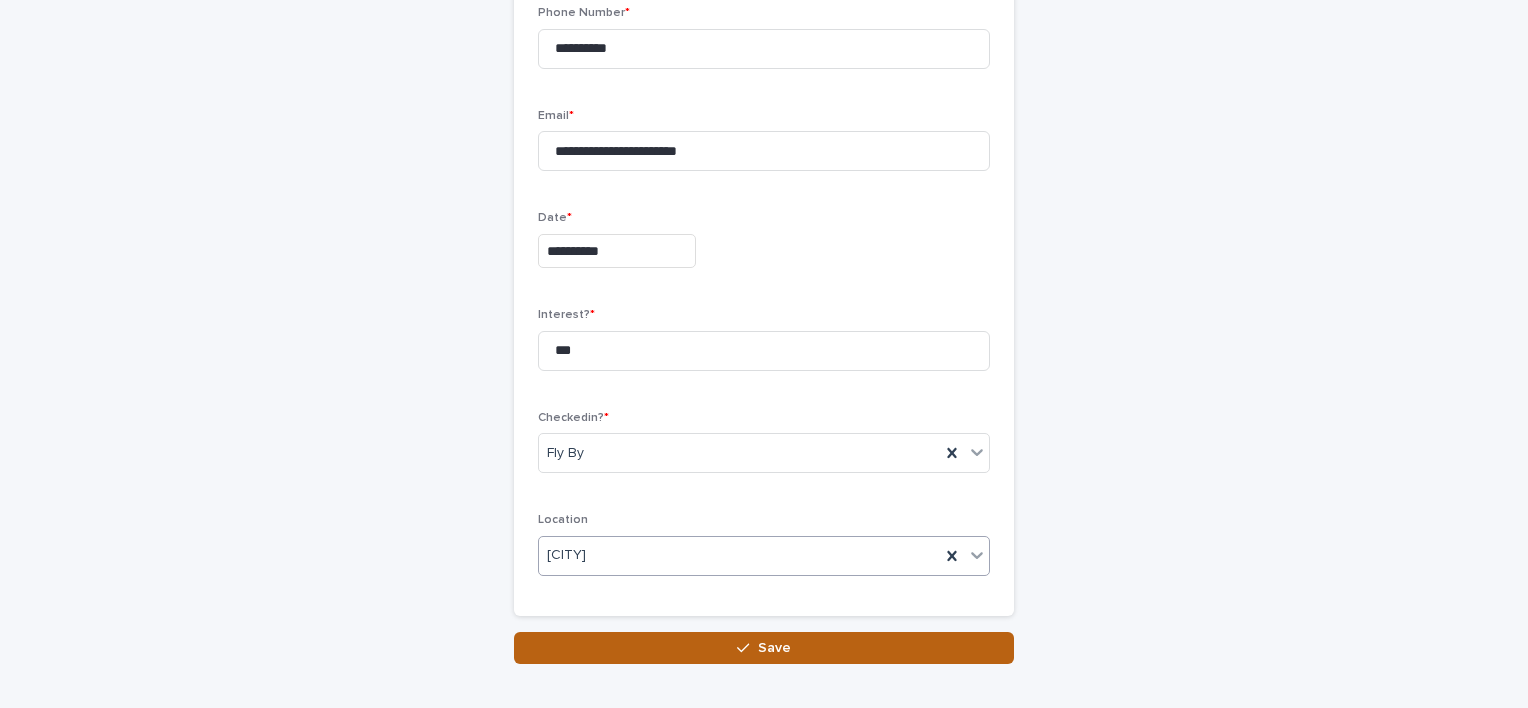 click on "Save" at bounding box center [774, 648] 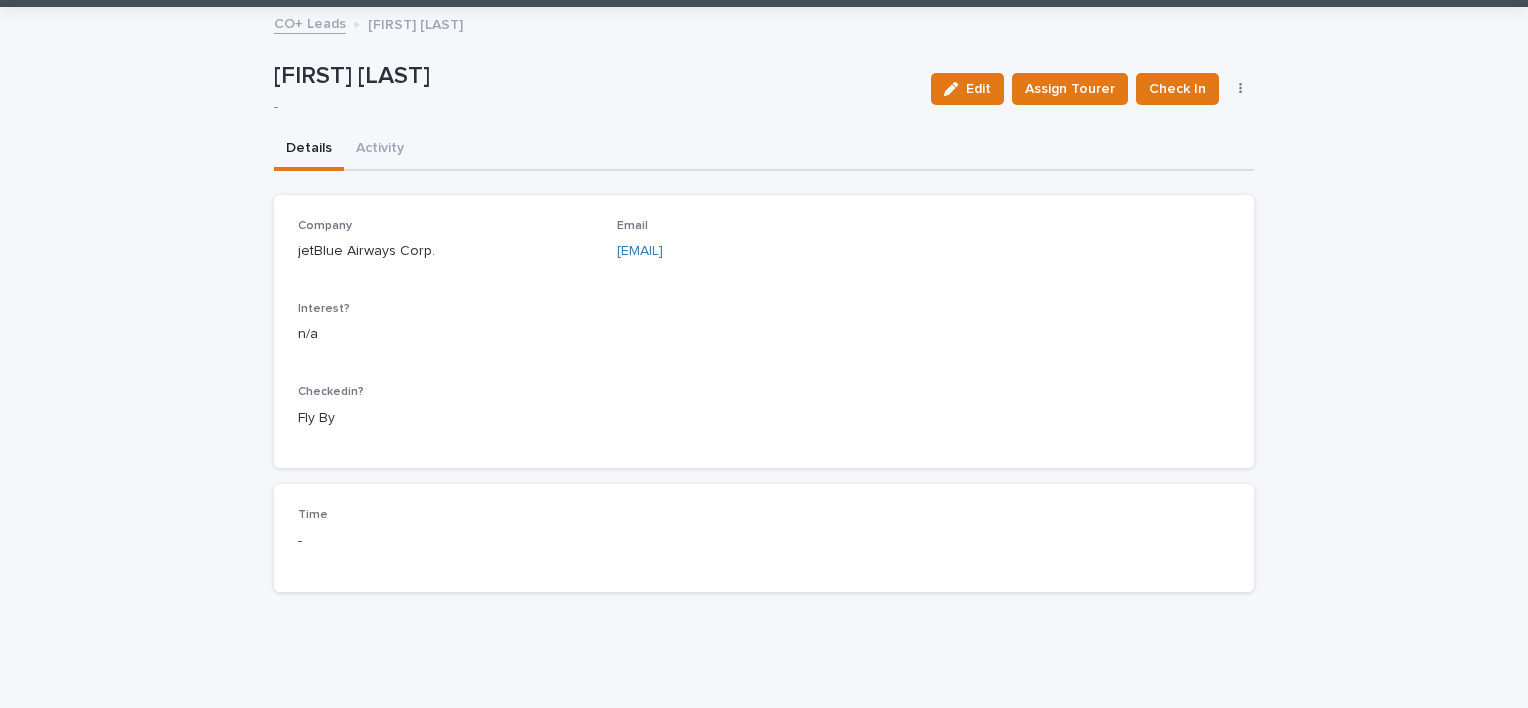 scroll, scrollTop: 0, scrollLeft: 0, axis: both 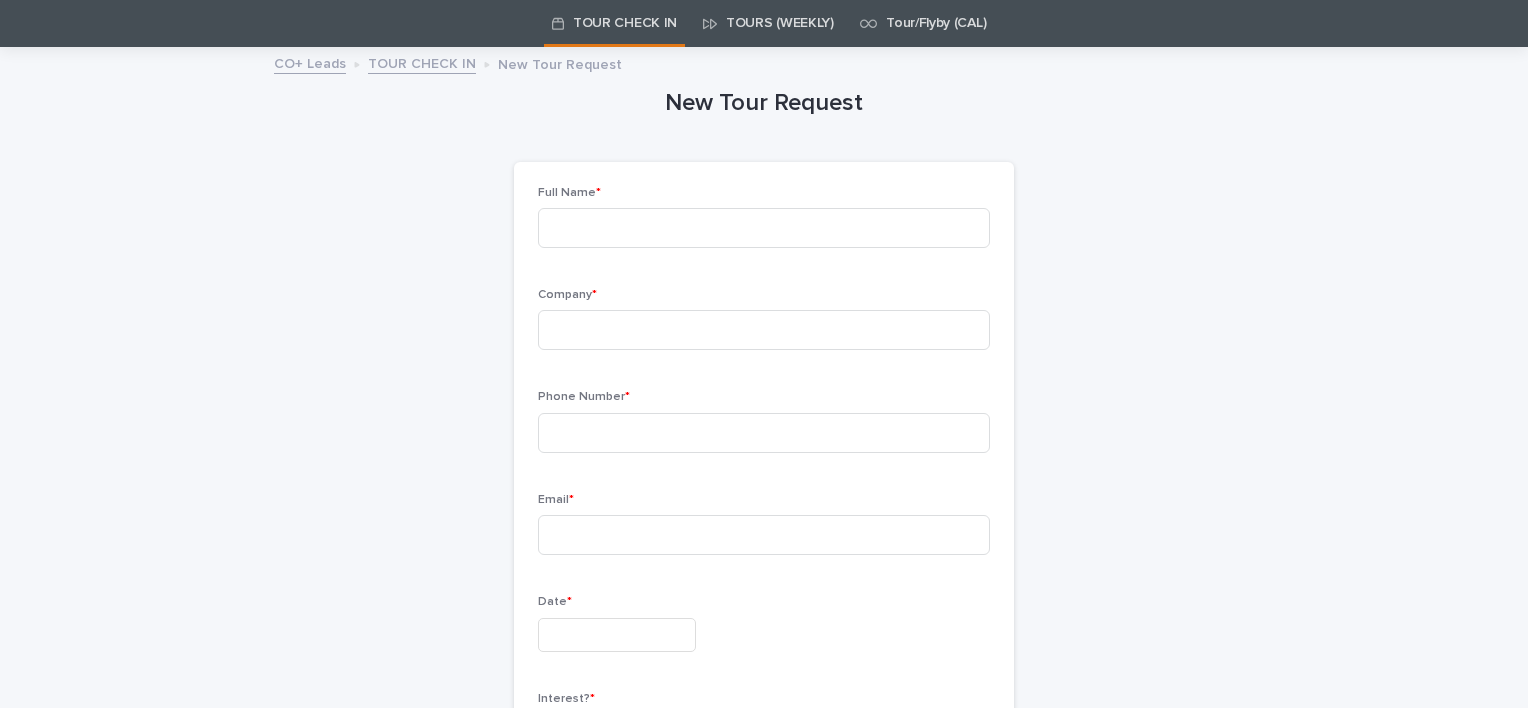 click on "TOUR CHECK IN" at bounding box center [625, 23] 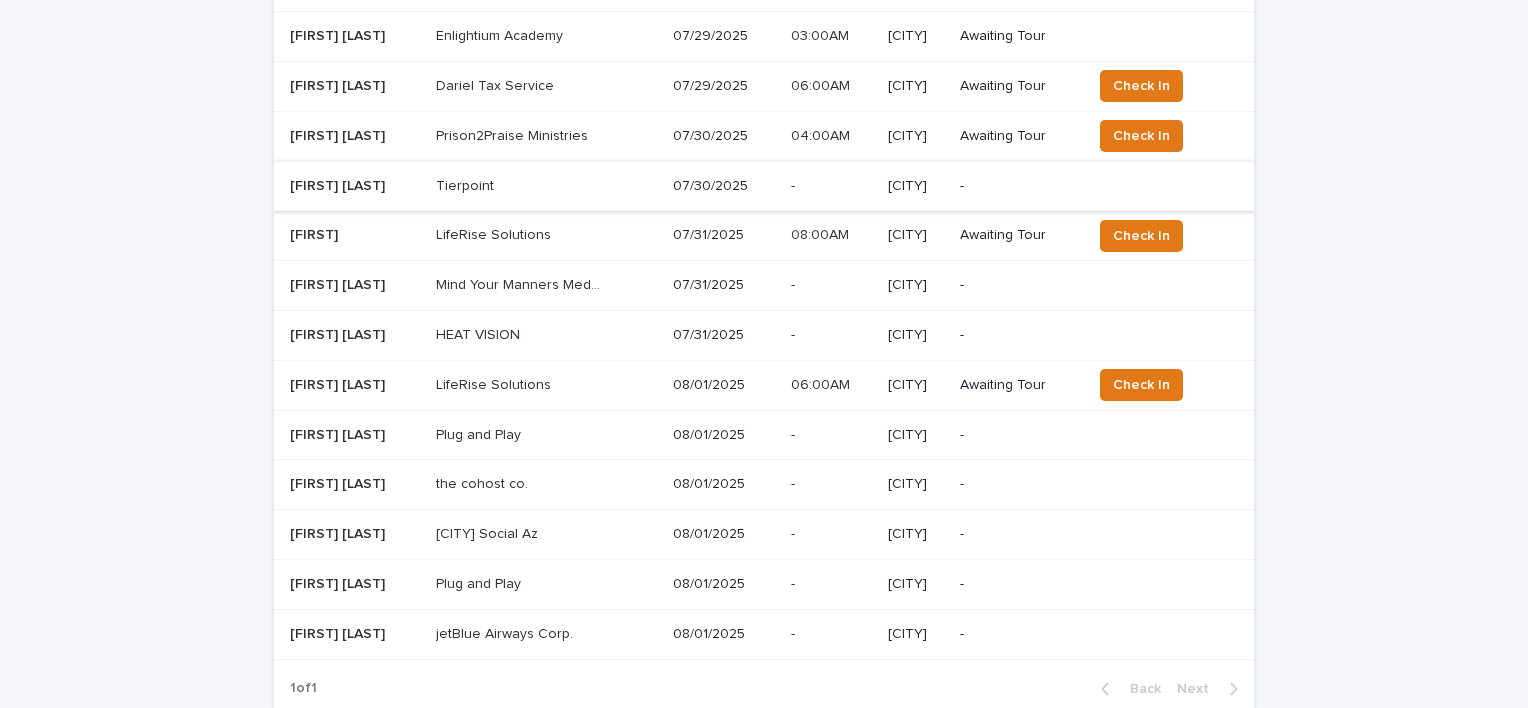 scroll, scrollTop: 598, scrollLeft: 0, axis: vertical 